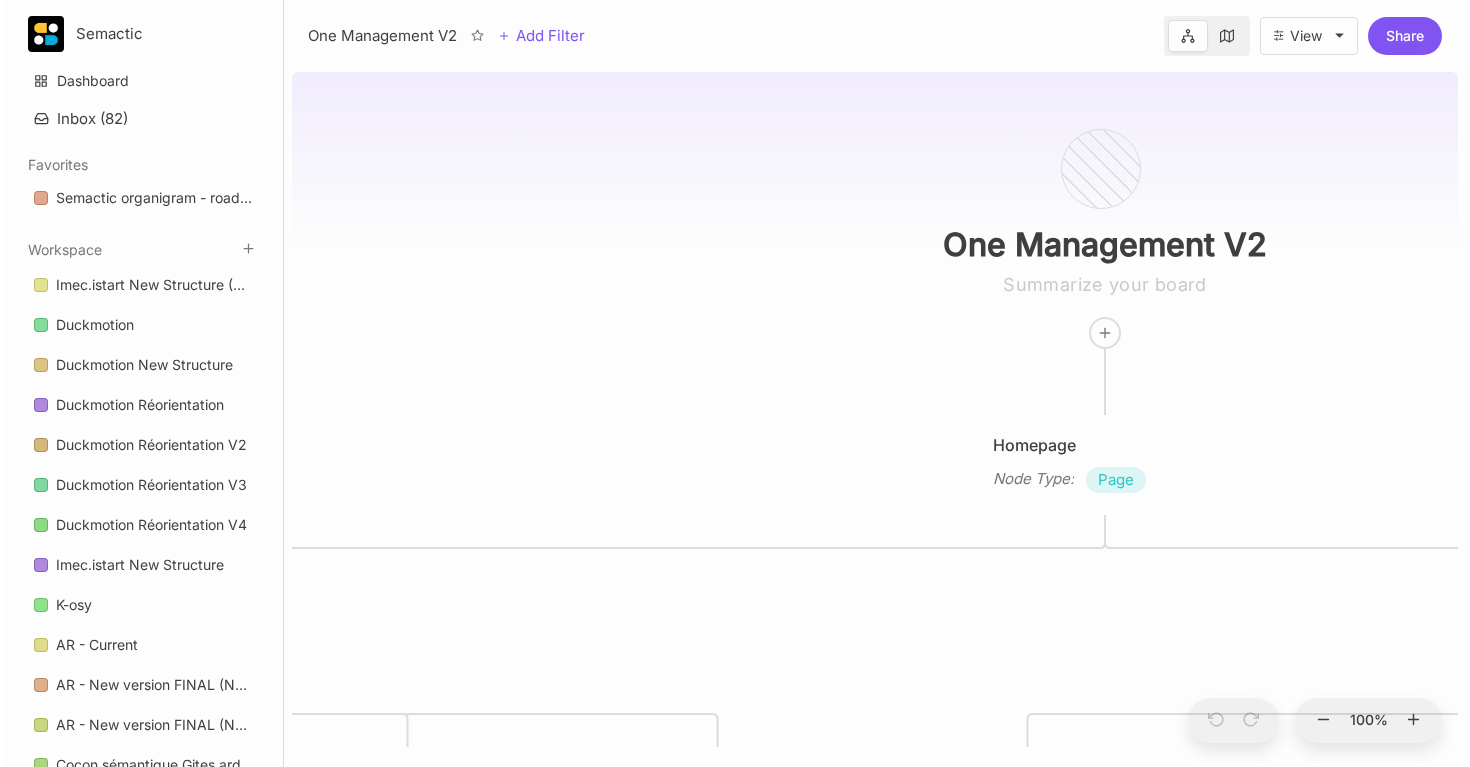 scroll, scrollTop: 0, scrollLeft: 0, axis: both 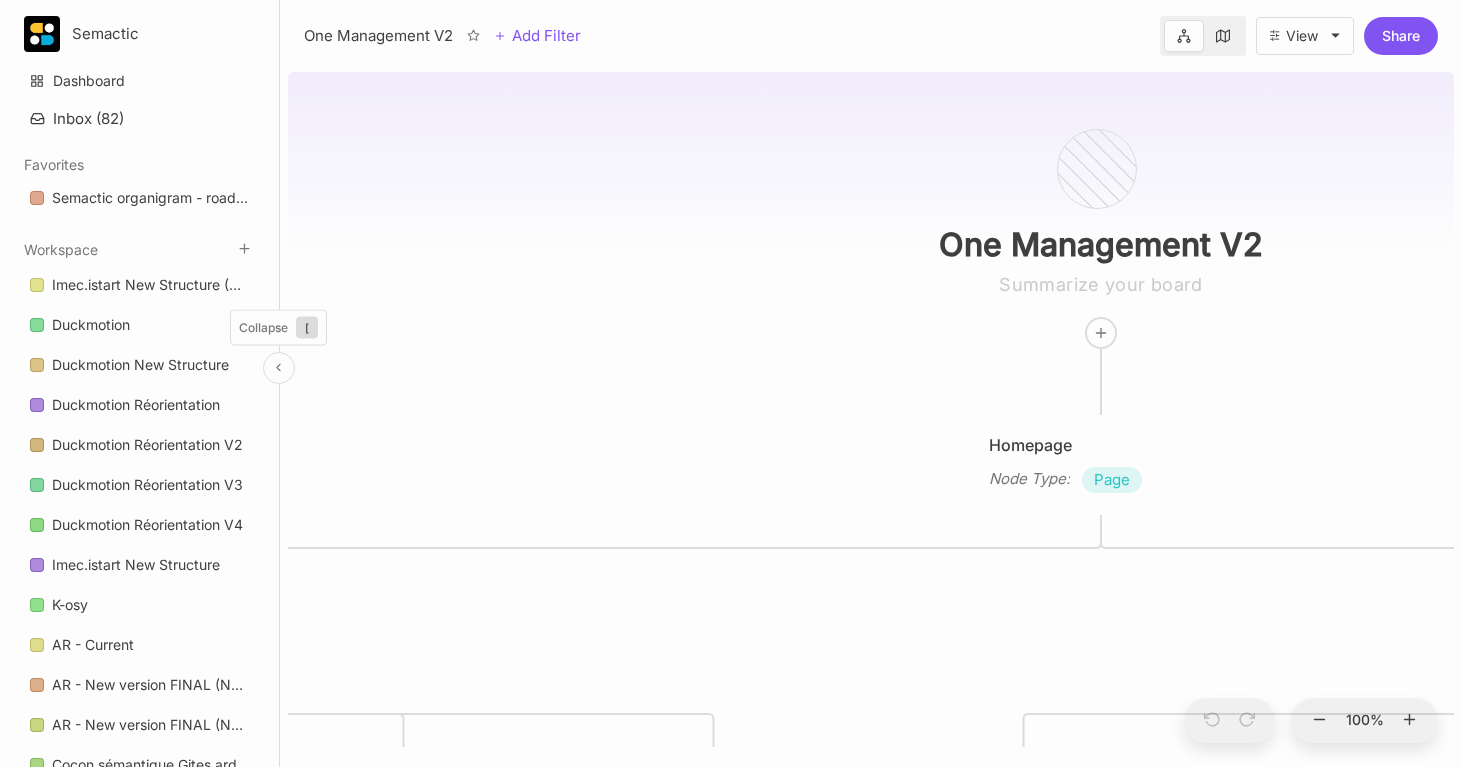 click at bounding box center [278, 367] 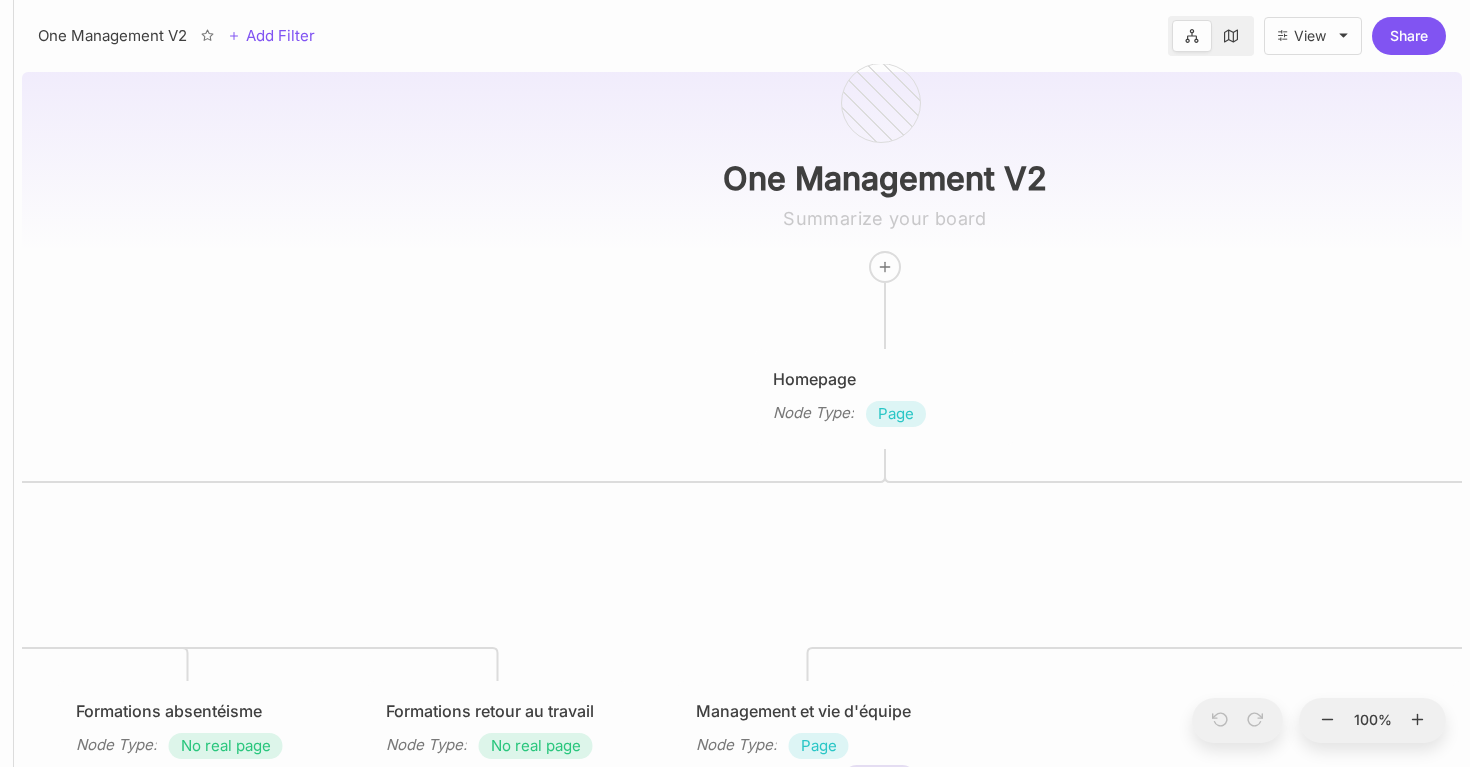 drag, startPoint x: 542, startPoint y: 402, endPoint x: 592, endPoint y: 336, distance: 82.800964 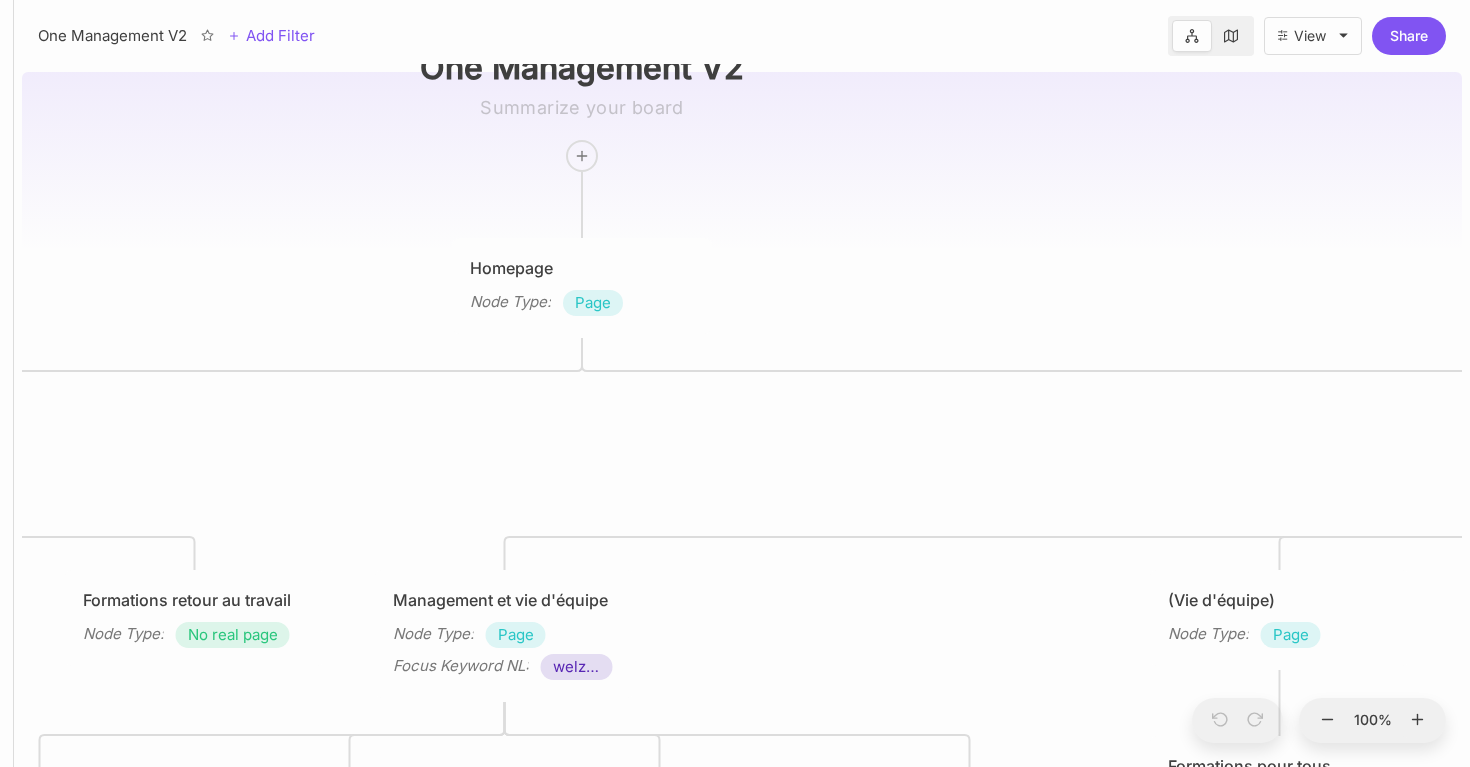 drag, startPoint x: 1290, startPoint y: 567, endPoint x: 1066, endPoint y: 392, distance: 284.25516 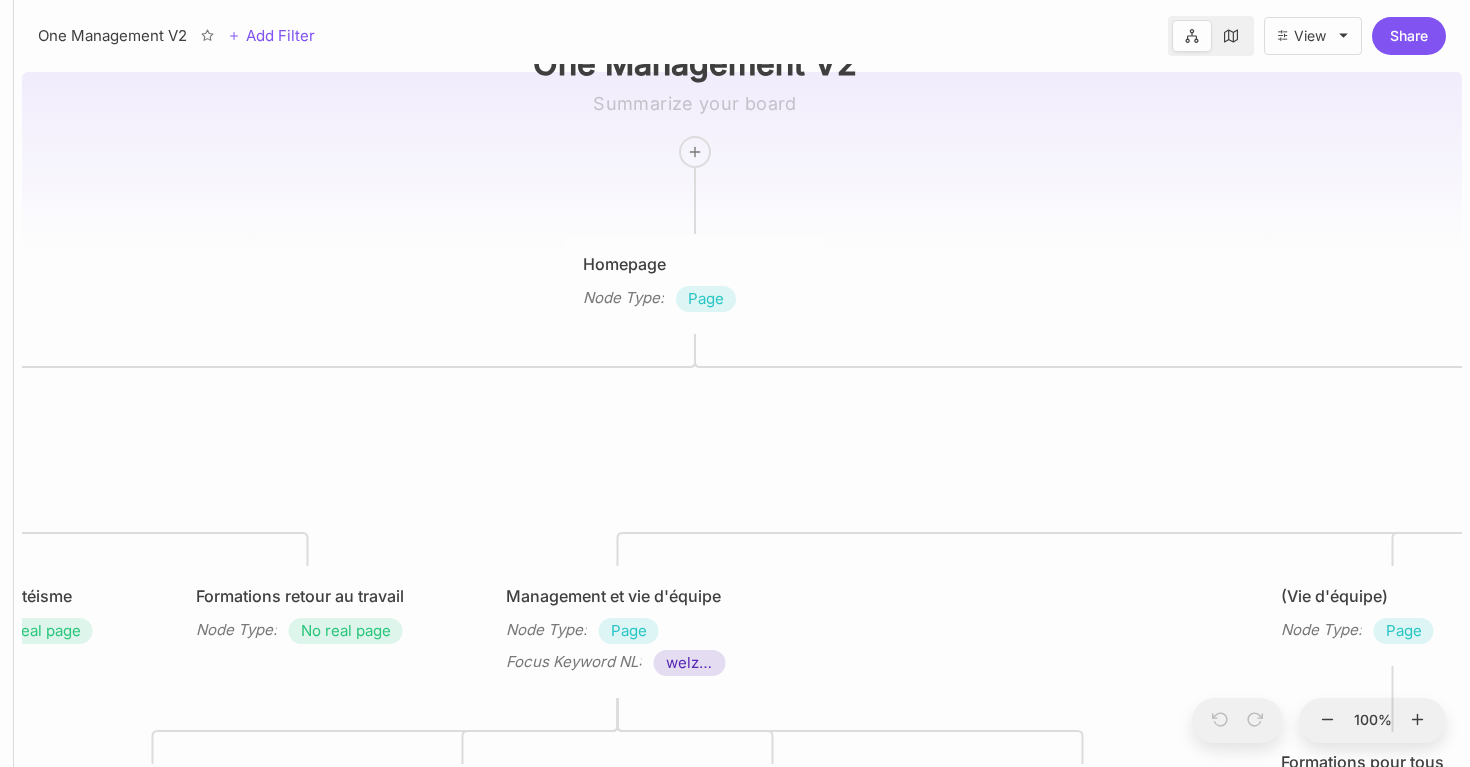 drag, startPoint x: 1106, startPoint y: 216, endPoint x: 1154, endPoint y: 282, distance: 81.608826 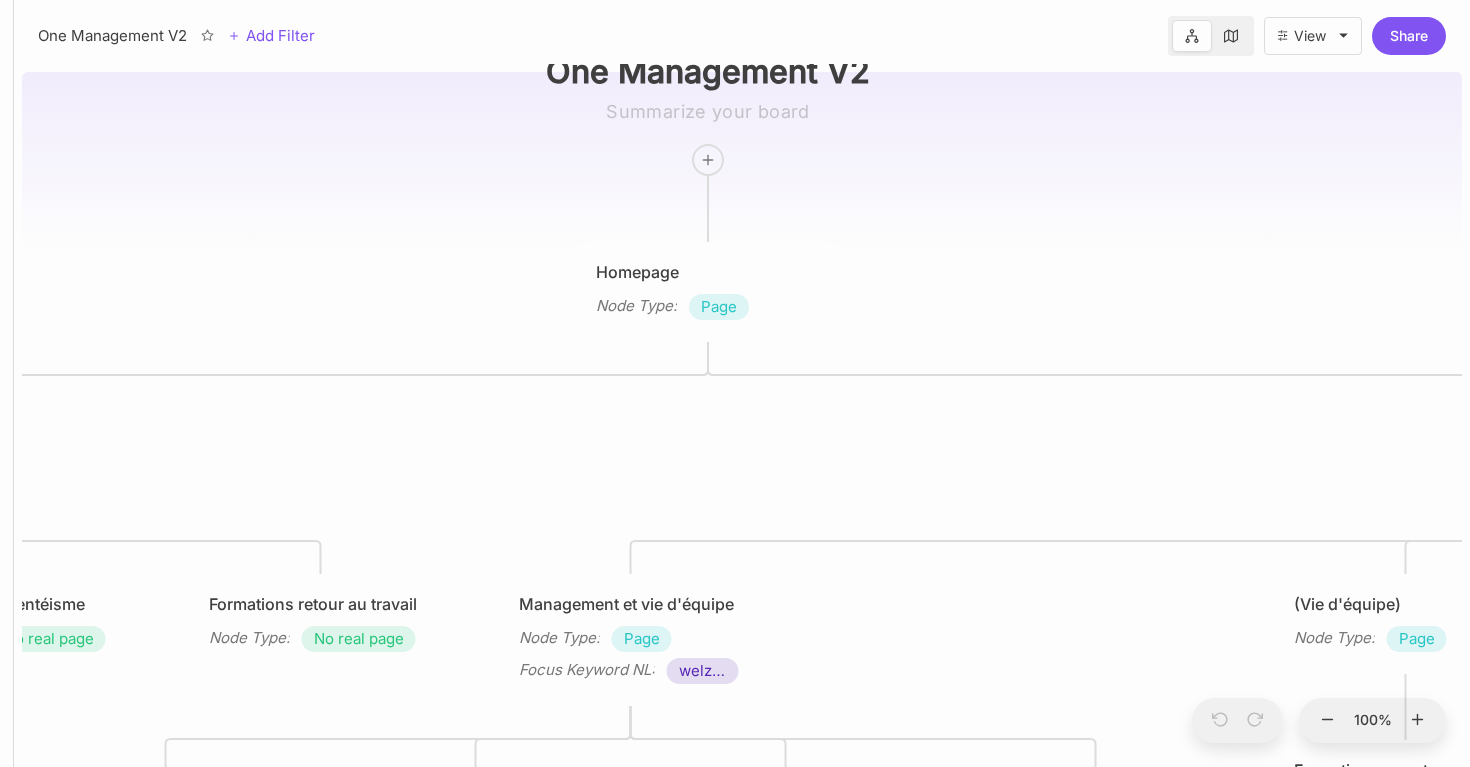 drag, startPoint x: 1025, startPoint y: 302, endPoint x: 1068, endPoint y: 287, distance: 45.54119 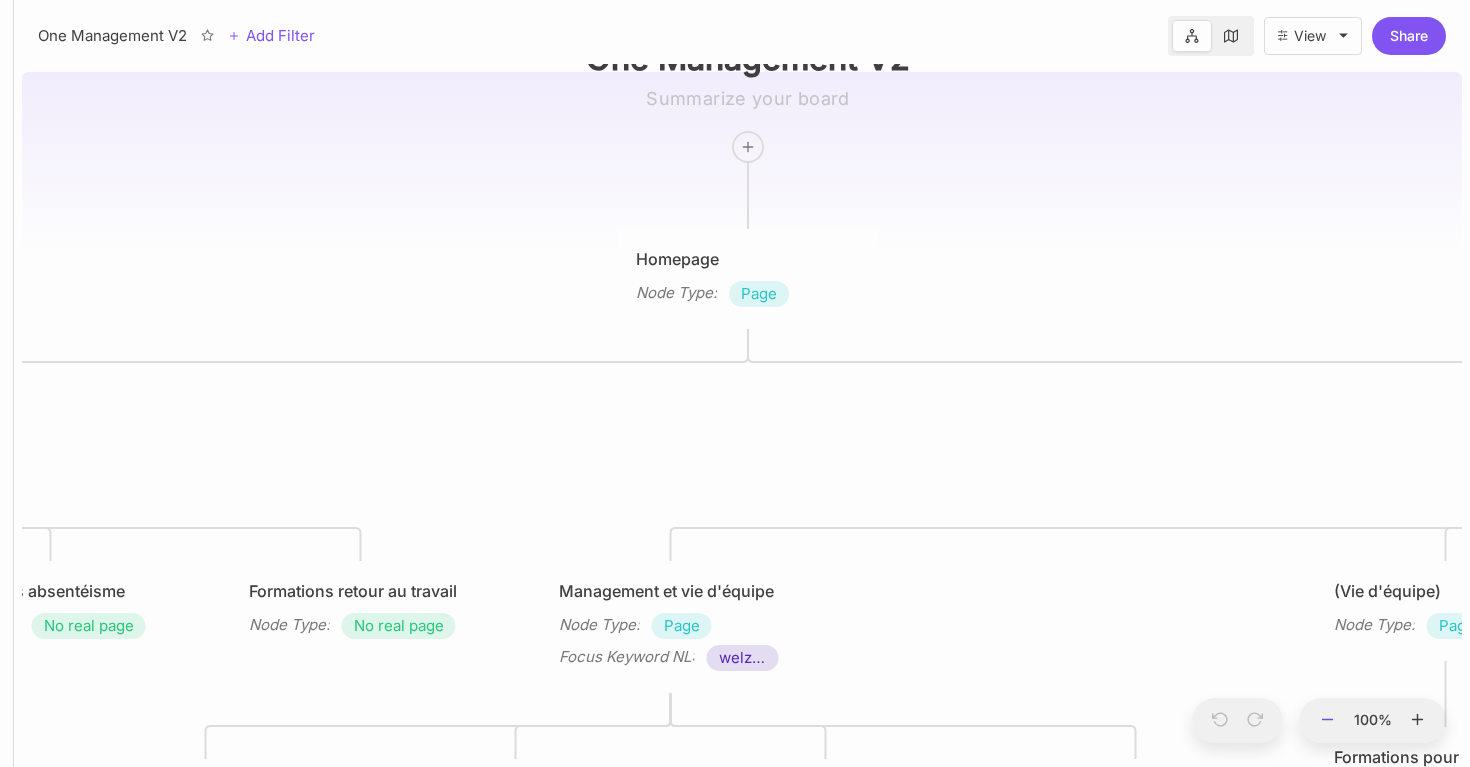 click at bounding box center [1221, 720] 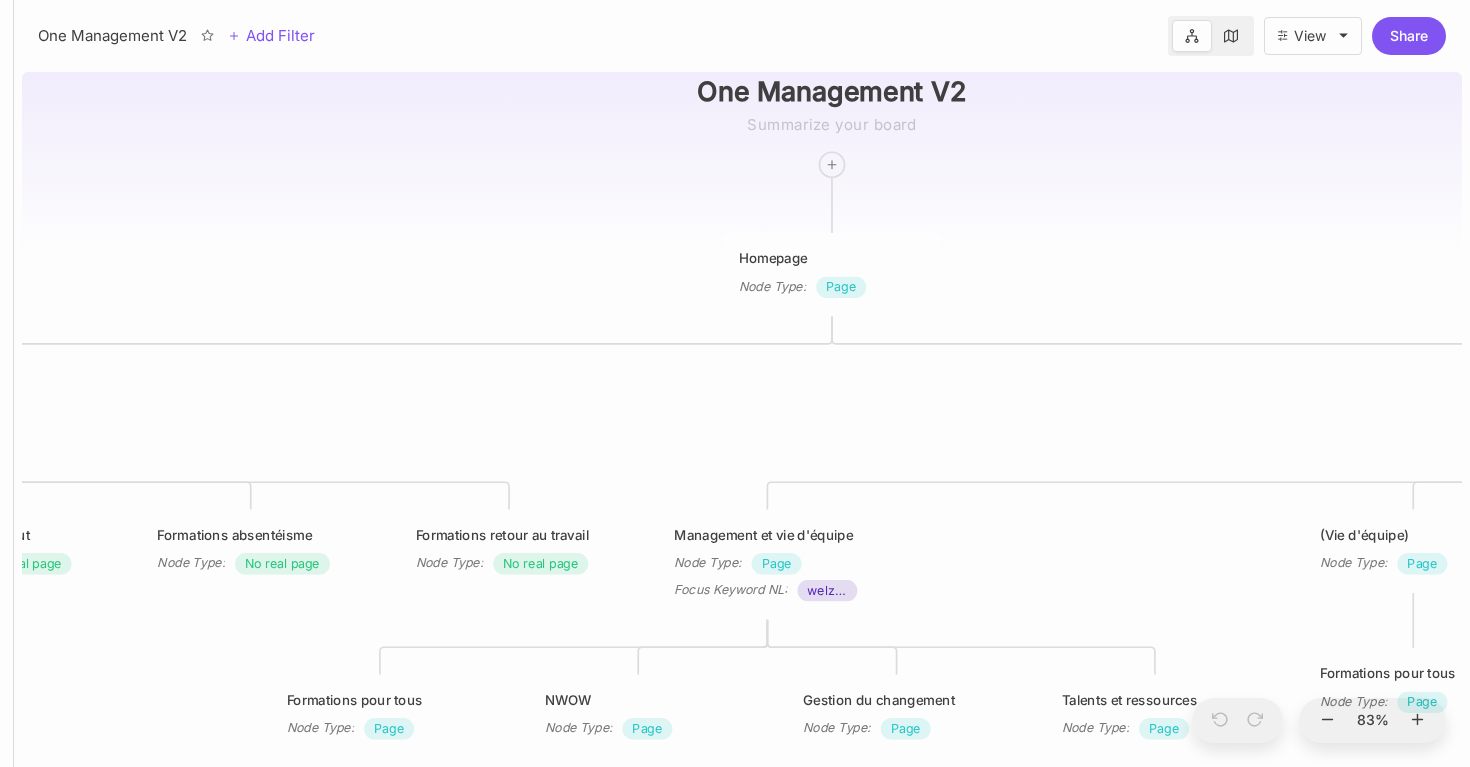 drag, startPoint x: 1003, startPoint y: 226, endPoint x: 1088, endPoint y: 199, distance: 89.1852 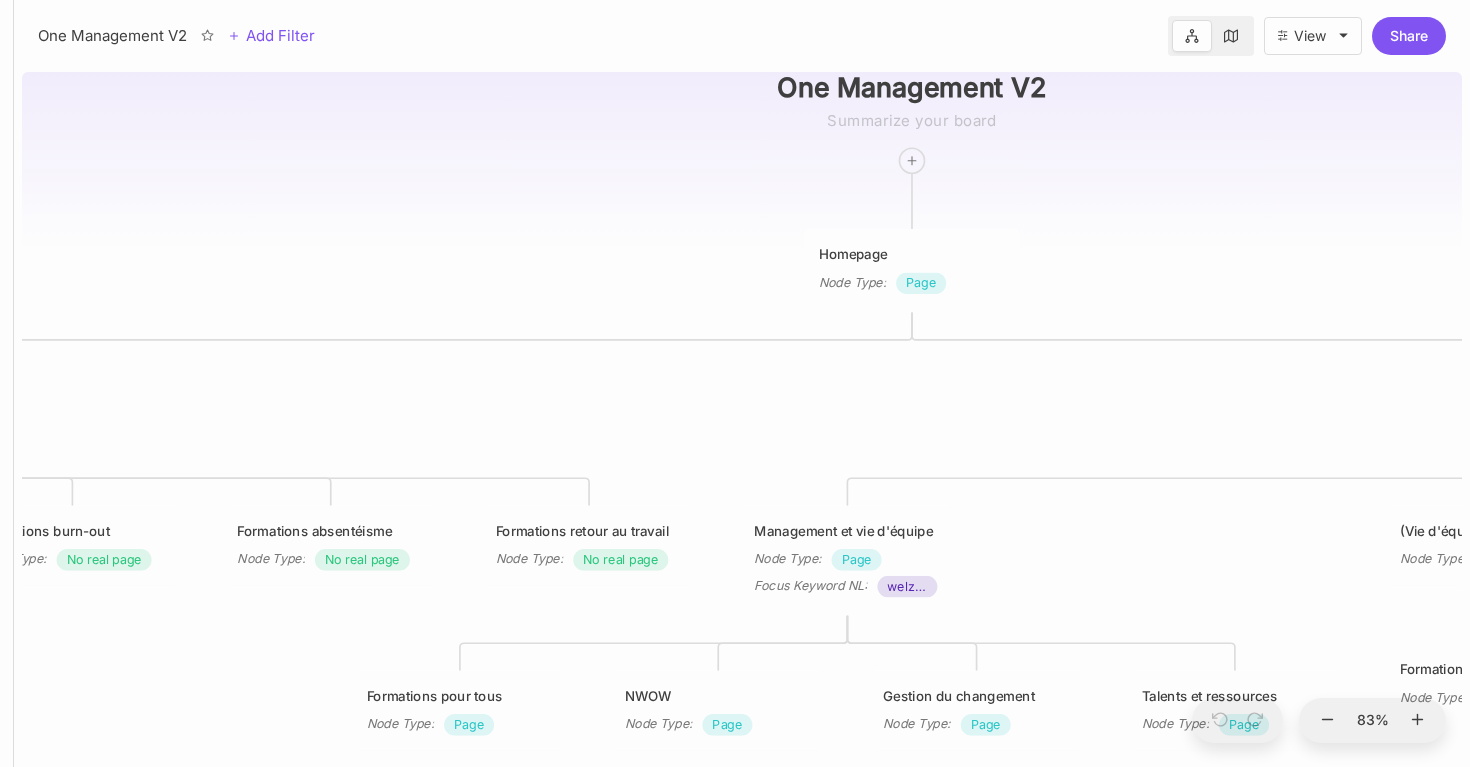 drag, startPoint x: 515, startPoint y: 322, endPoint x: 595, endPoint y: 318, distance: 80.09994 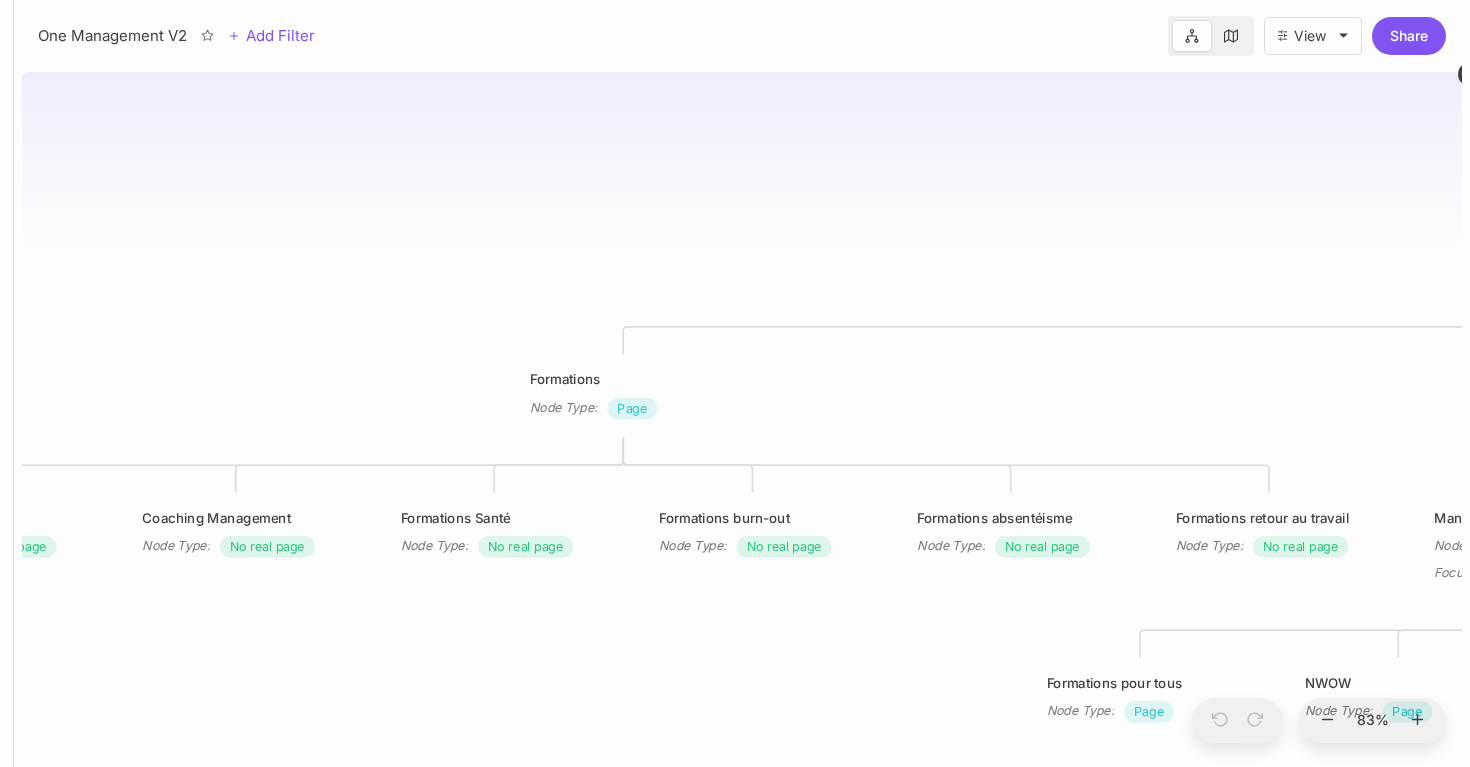 drag, startPoint x: 511, startPoint y: 305, endPoint x: 1073, endPoint y: 296, distance: 562.0721 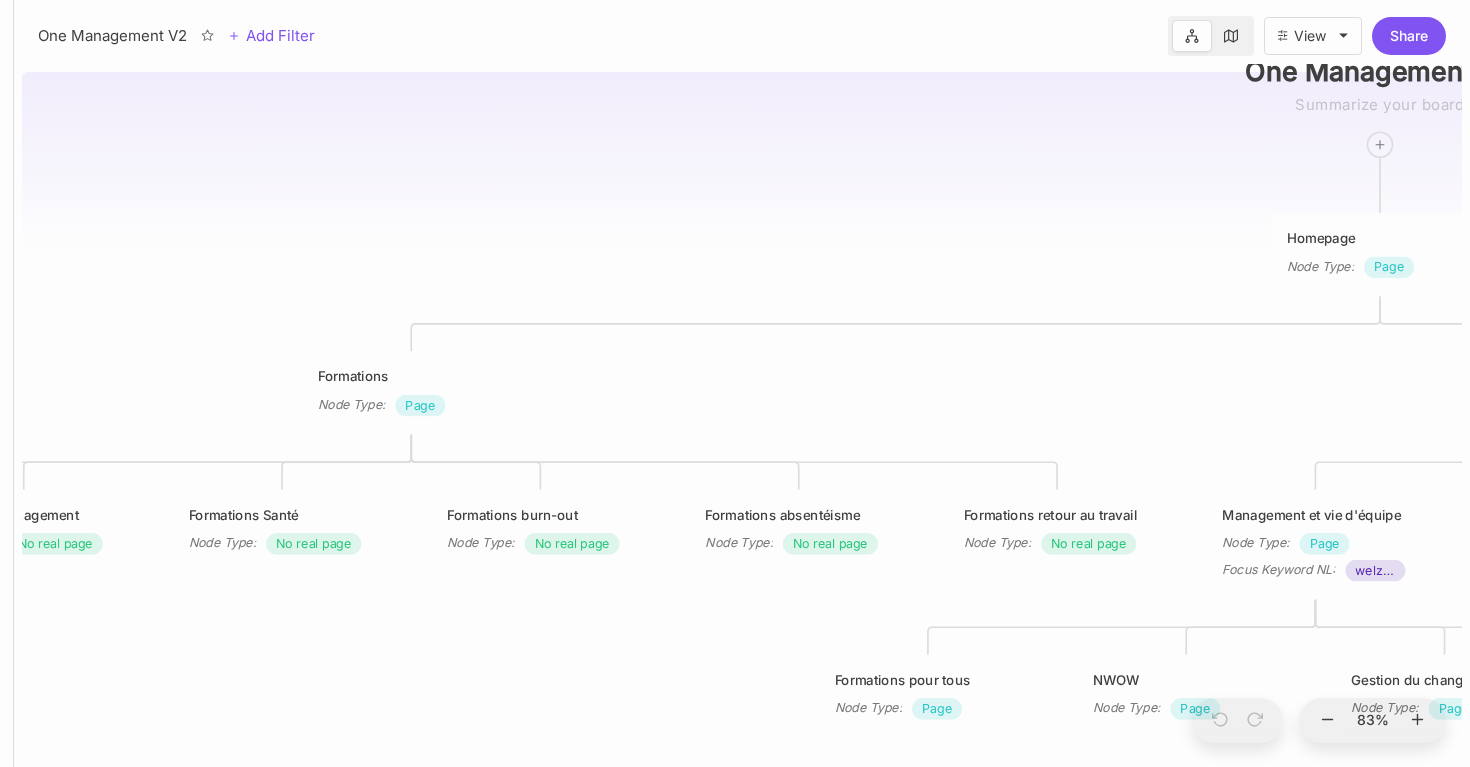 drag, startPoint x: 867, startPoint y: 361, endPoint x: 658, endPoint y: 360, distance: 209.0024 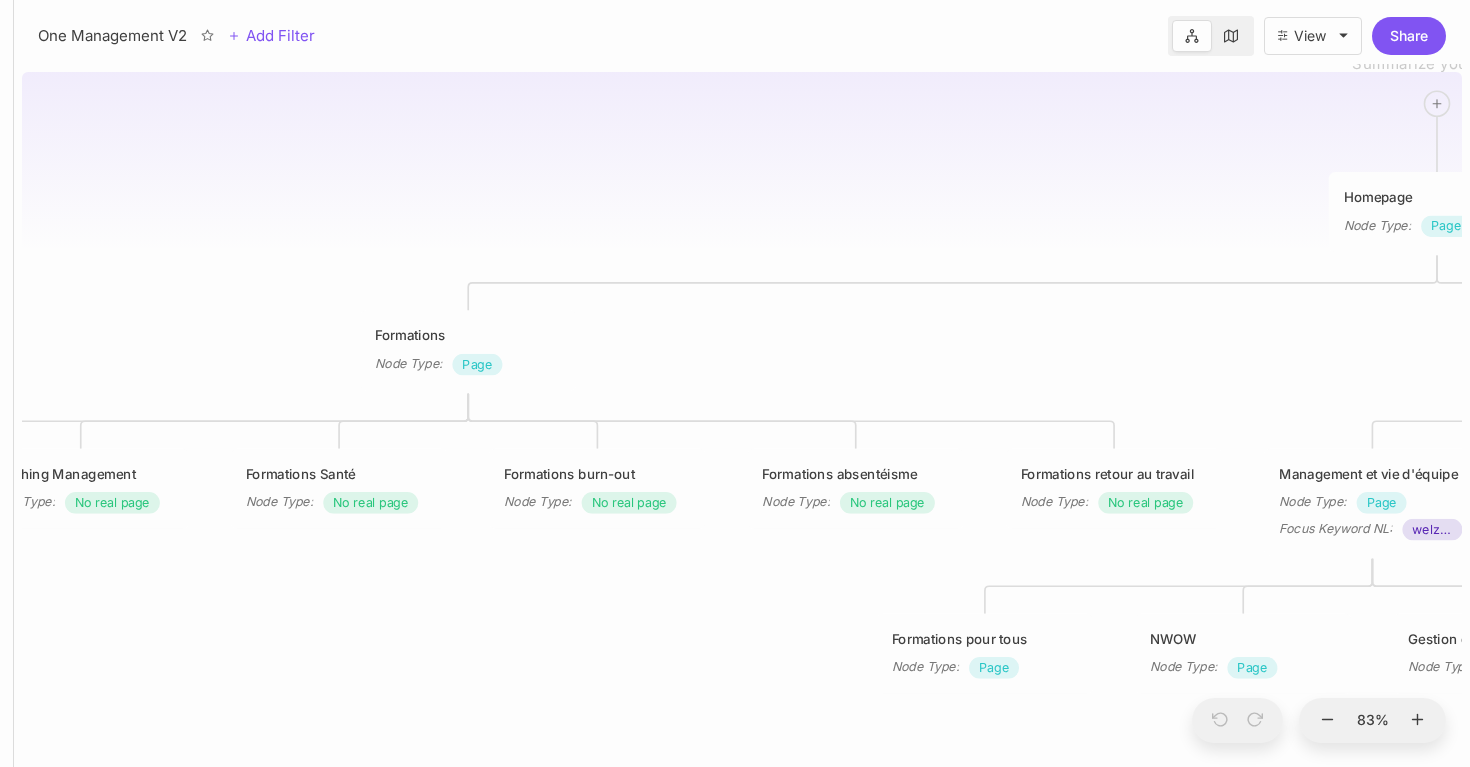 drag, startPoint x: 728, startPoint y: 365, endPoint x: 788, endPoint y: 321, distance: 74.404305 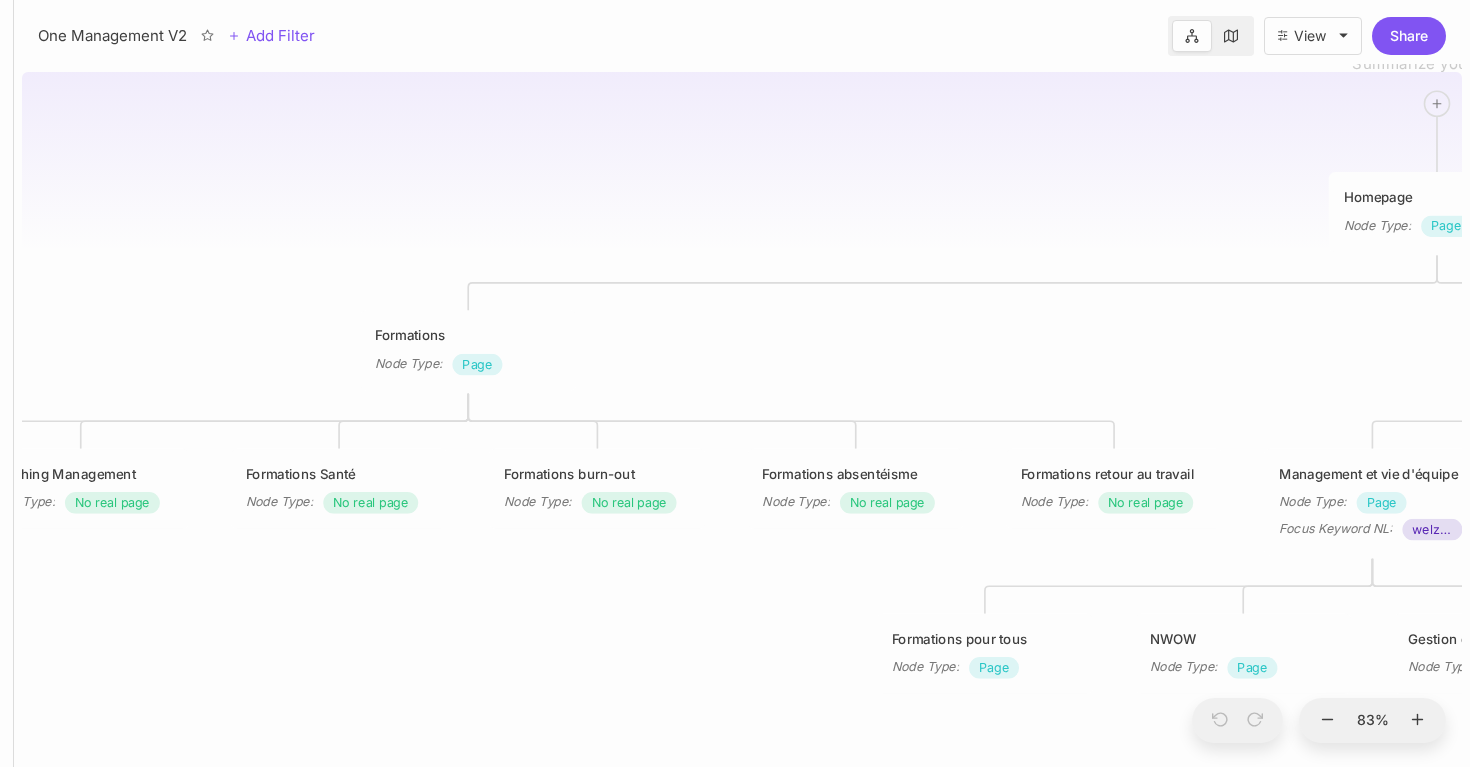 click on "One Management V2 Project: Poda
Node Type : Page
Formations Node Type : Page
Services Node Type : No real page
Formations pour tous Node Type : No real page
Coaching Management Node Type : No real page
Formations Santé Node Type : No real page
Formations burn-out Node Type : No real page
Formations absentéisme Node Type : No real page
Formations retour au travail Node Type : No real page
Management et vie d'équipe Node Type : Page
Focus Keyword NL : welzijn op het werk ([NUMBER]) (Vie d'équipe) Node Type : Page
Santé au travail (Vitalité) Node Type : Page
Focus Keyword NL : gezond werken ([NUMBER])
Prévention du burn-out Node Type : Page
Focus Keyword NL : burn out voorkomen ([NUMBER])
Absentéisme et retour au travail Node Type : Page
Formations pour tous Node Type : Page
NWOW Node Type : Page
Gestion du changement Node Type : Page
Talents et ressources Node Type : Page
Formations pour tous Node Type : Page
Santé physique Node Type : Page
Formations santé Node Type : Page
Santé mentale Node Type : Page
Node Type : Page" at bounding box center (742, 415) 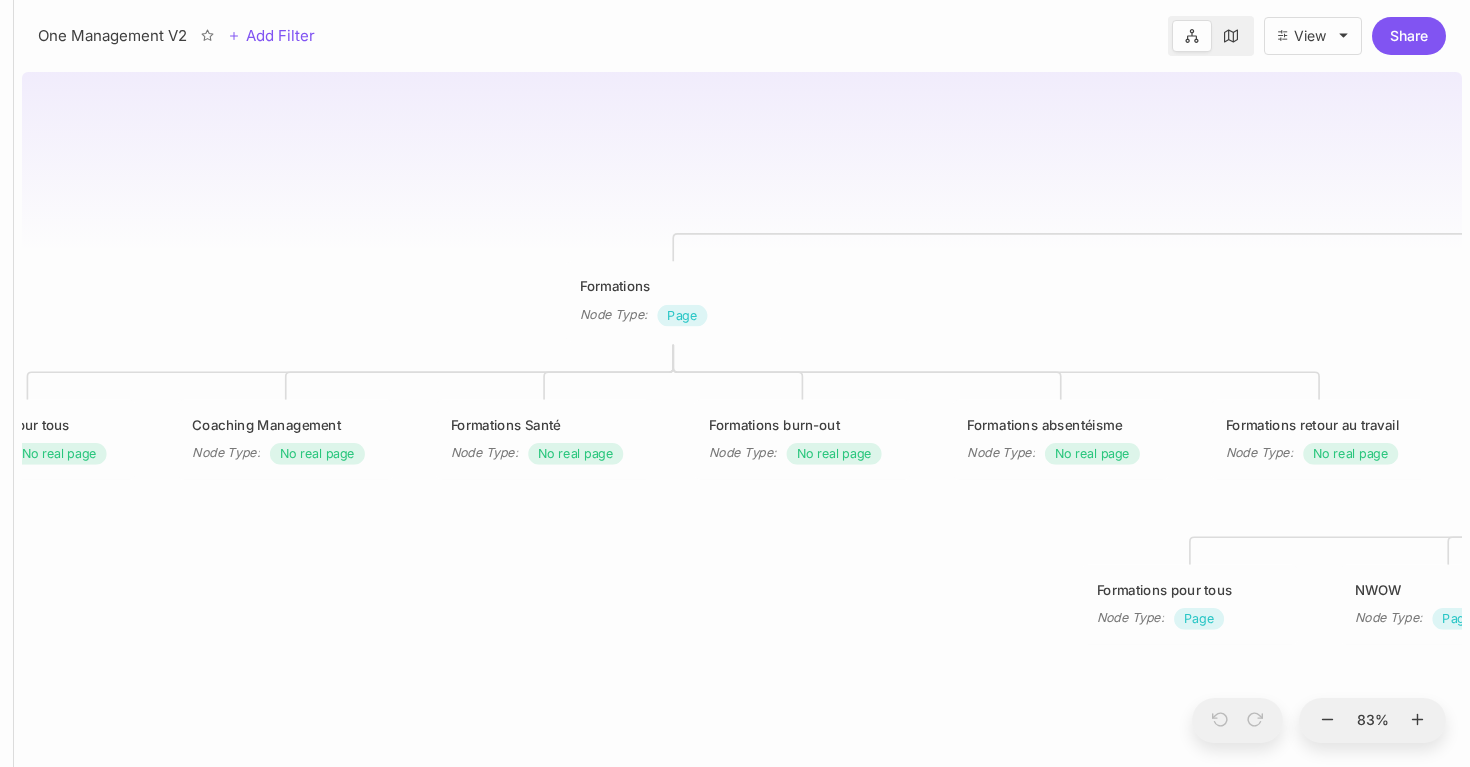 drag, startPoint x: 692, startPoint y: 355, endPoint x: 894, endPoint y: 309, distance: 207.17143 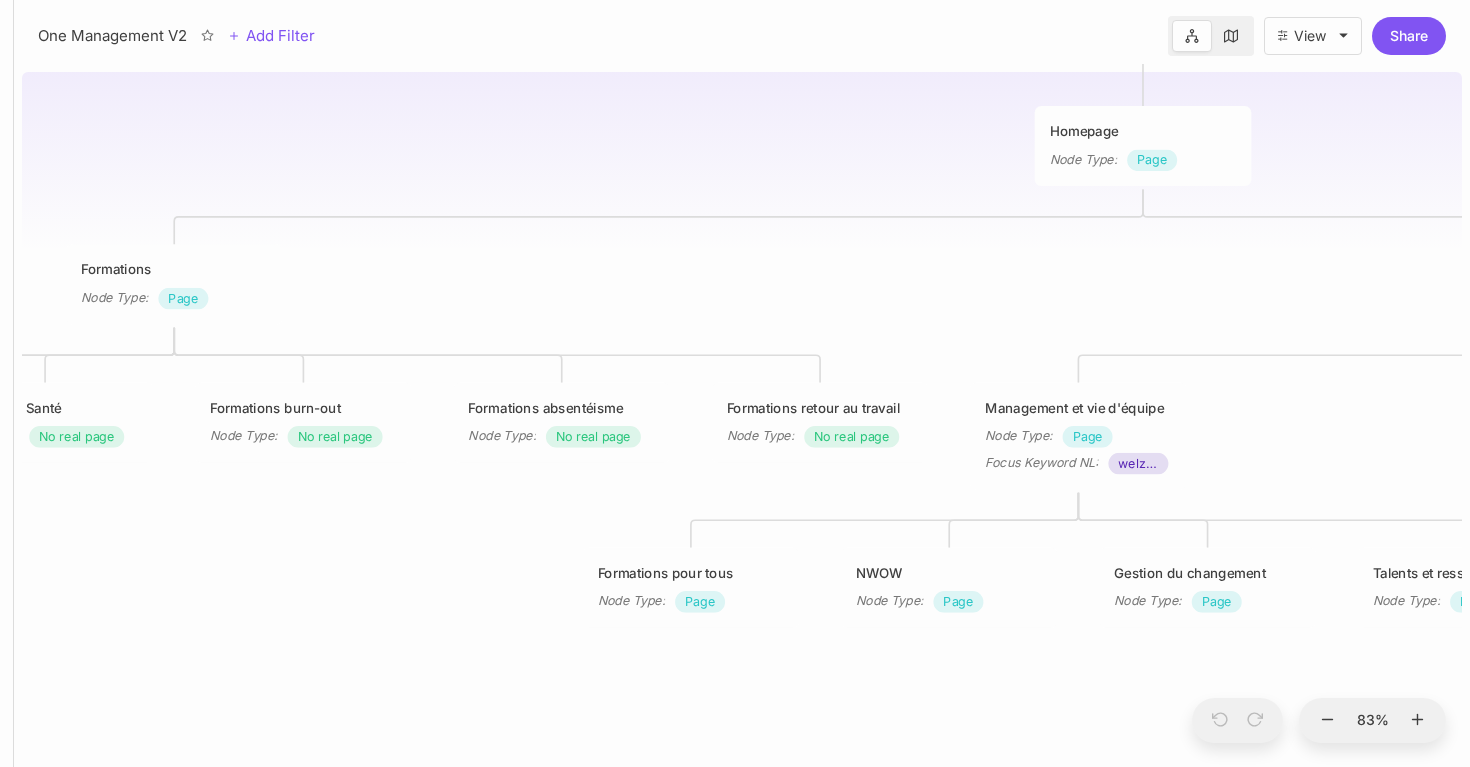 drag, startPoint x: 1102, startPoint y: 323, endPoint x: 602, endPoint y: 305, distance: 500.32388 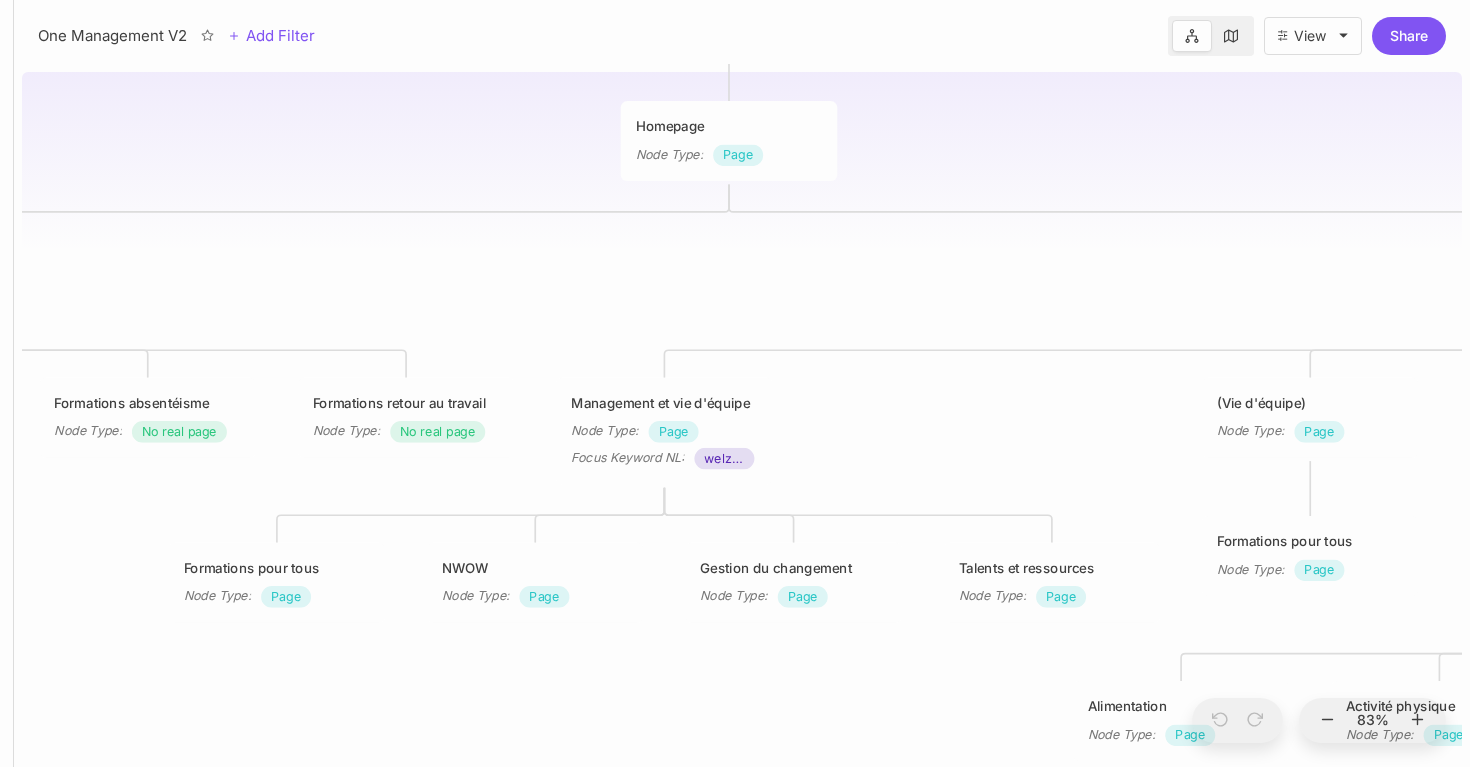 drag, startPoint x: 1071, startPoint y: 310, endPoint x: 567, endPoint y: 304, distance: 504.0357 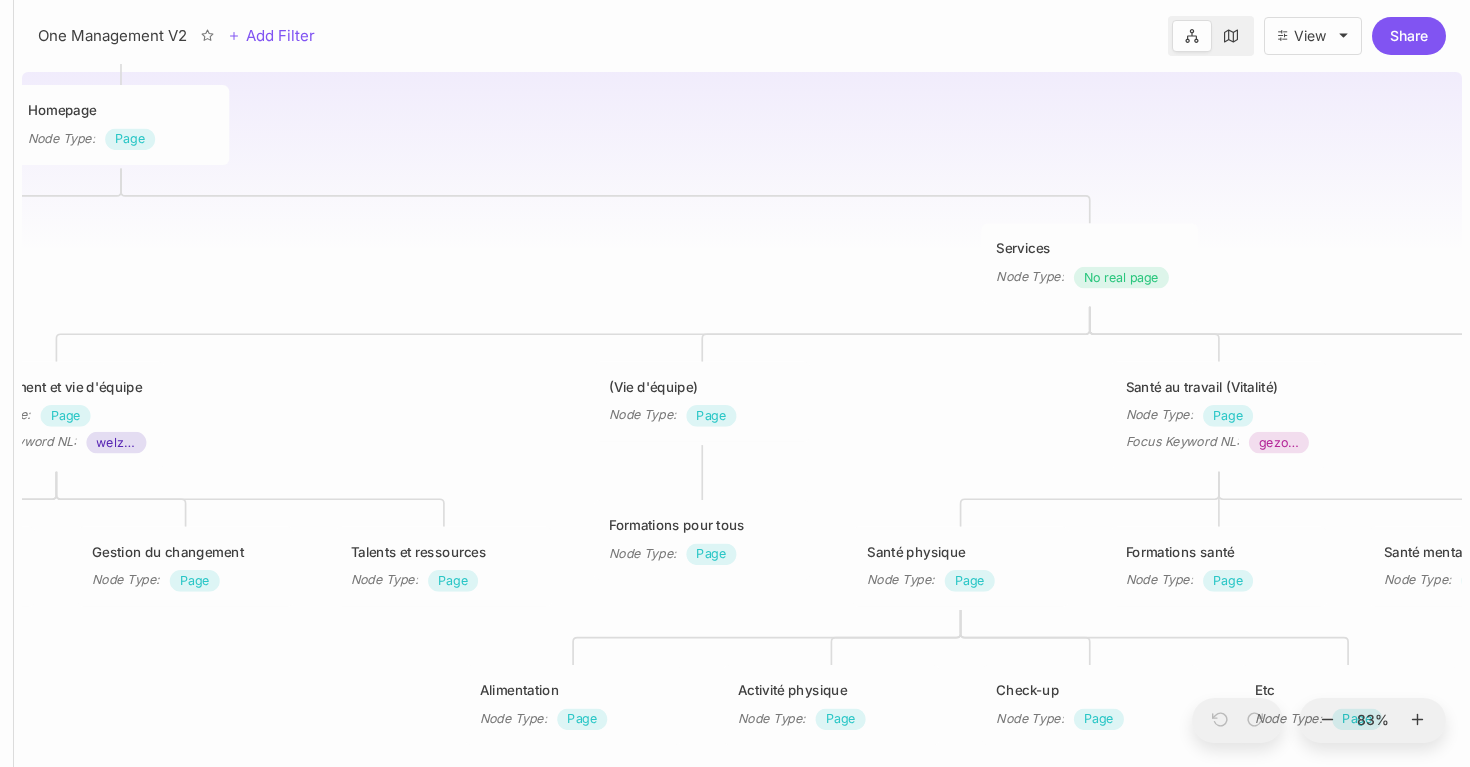 drag, startPoint x: 1103, startPoint y: 304, endPoint x: 491, endPoint y: 287, distance: 612.2361 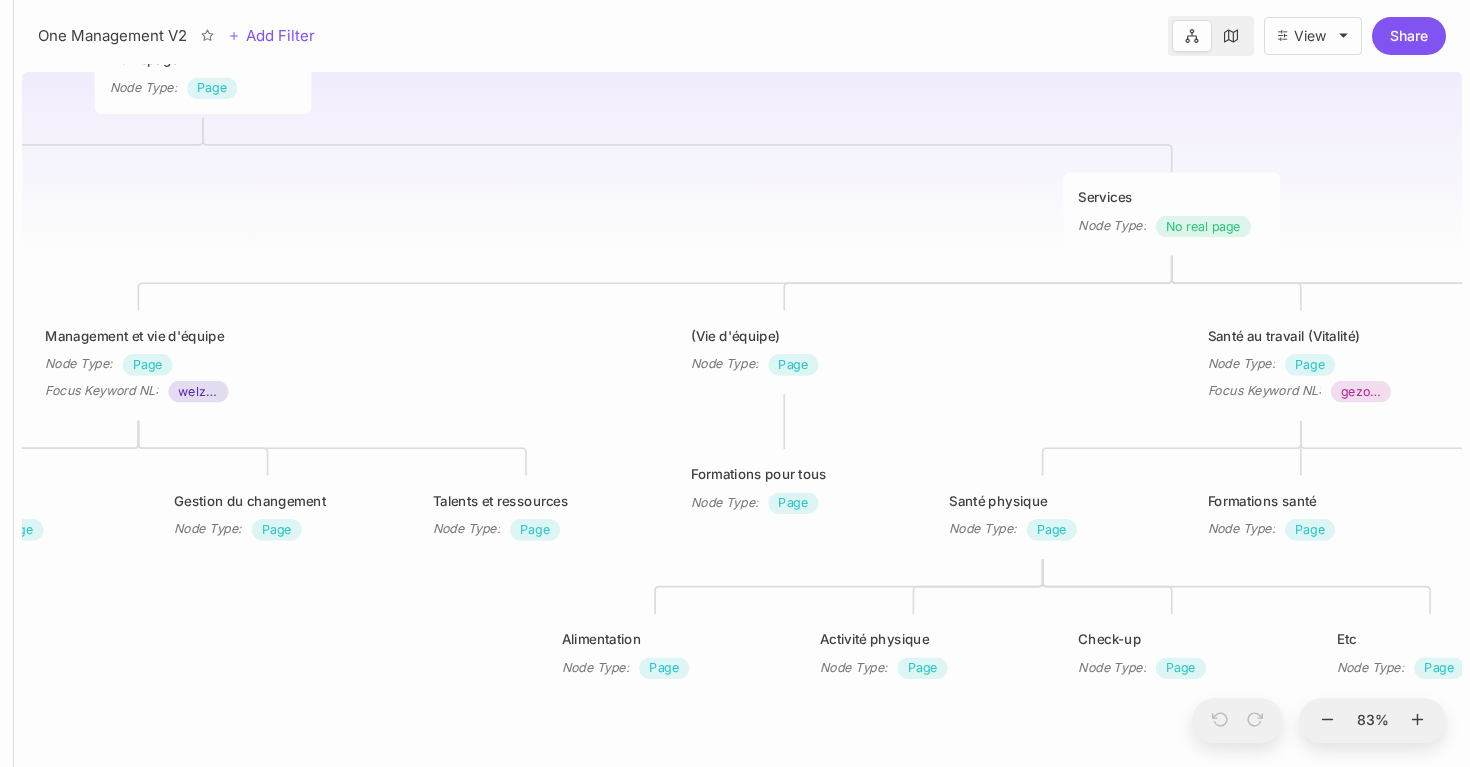 drag, startPoint x: 775, startPoint y: 300, endPoint x: 971, endPoint y: 248, distance: 202.78067 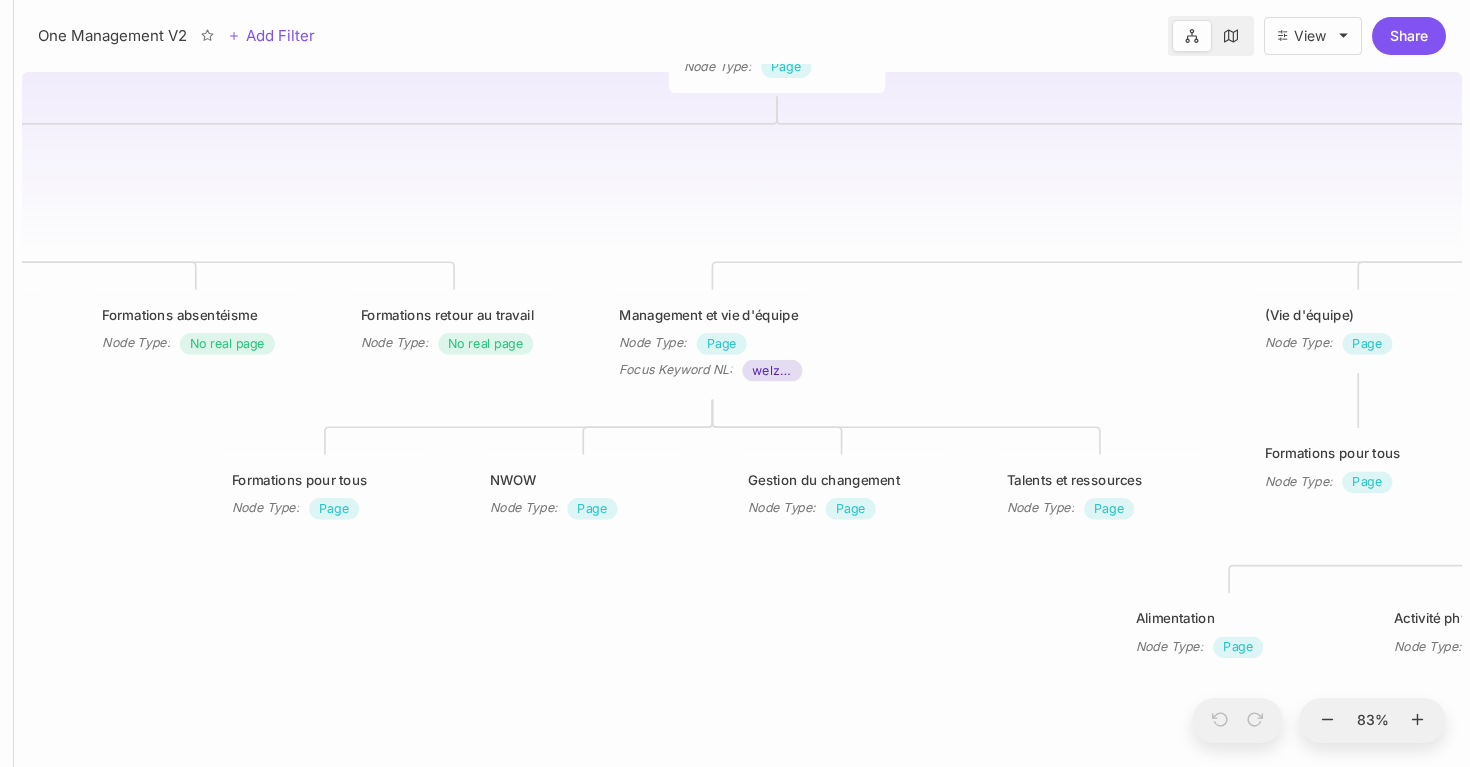 drag, startPoint x: 641, startPoint y: 248, endPoint x: 1214, endPoint y: 229, distance: 573.31494 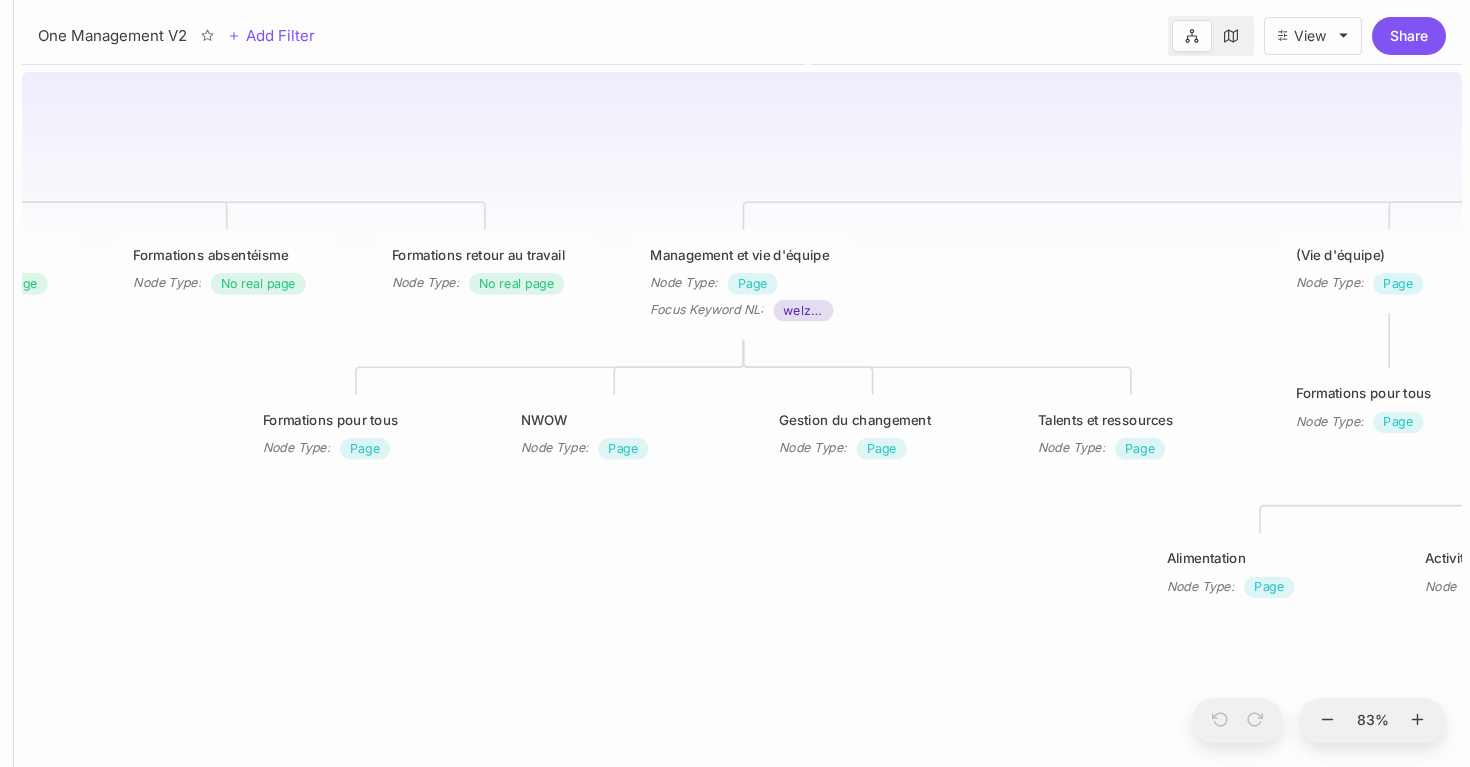 drag, startPoint x: 944, startPoint y: 347, endPoint x: 962, endPoint y: 288, distance: 61.68468 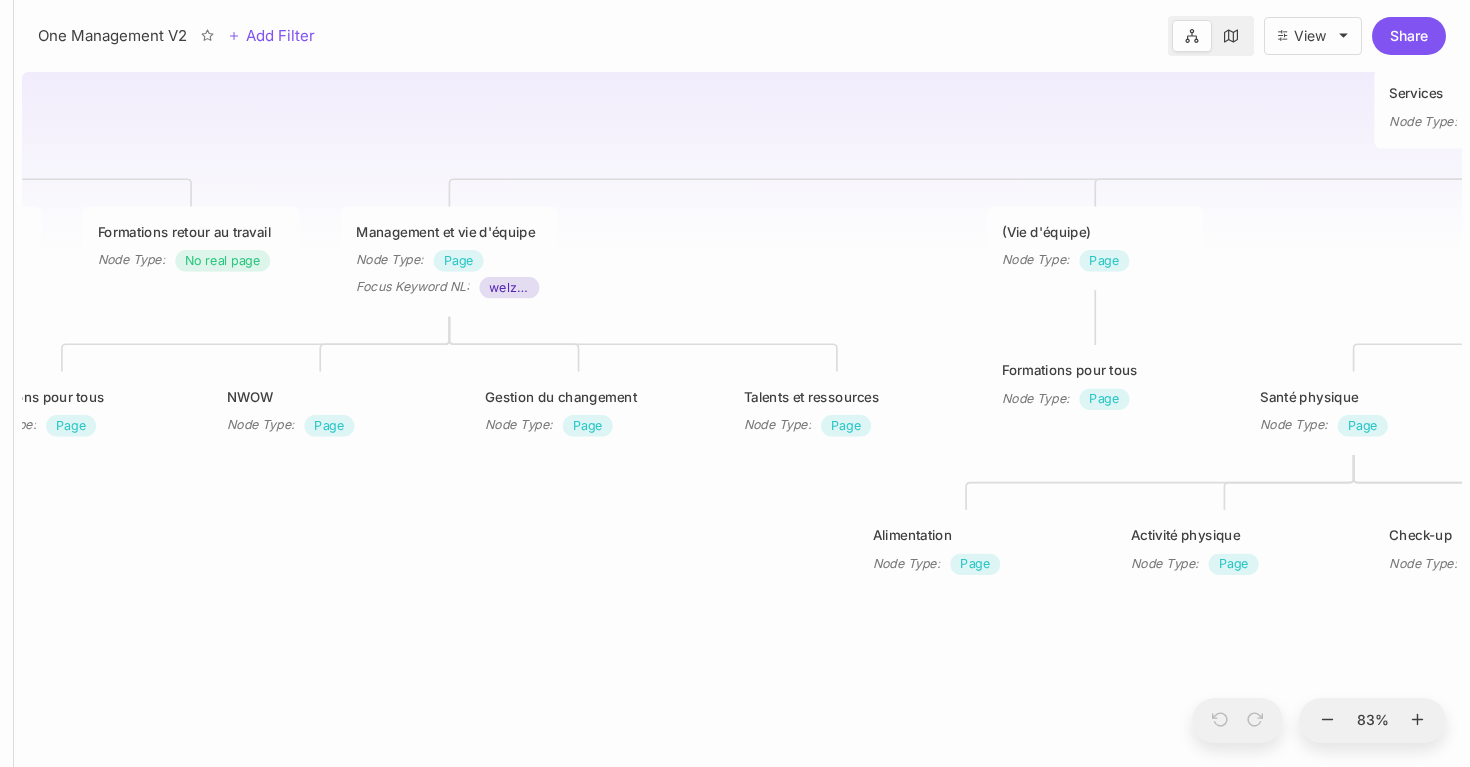 drag, startPoint x: 1057, startPoint y: 285, endPoint x: 763, endPoint y: 262, distance: 294.8983 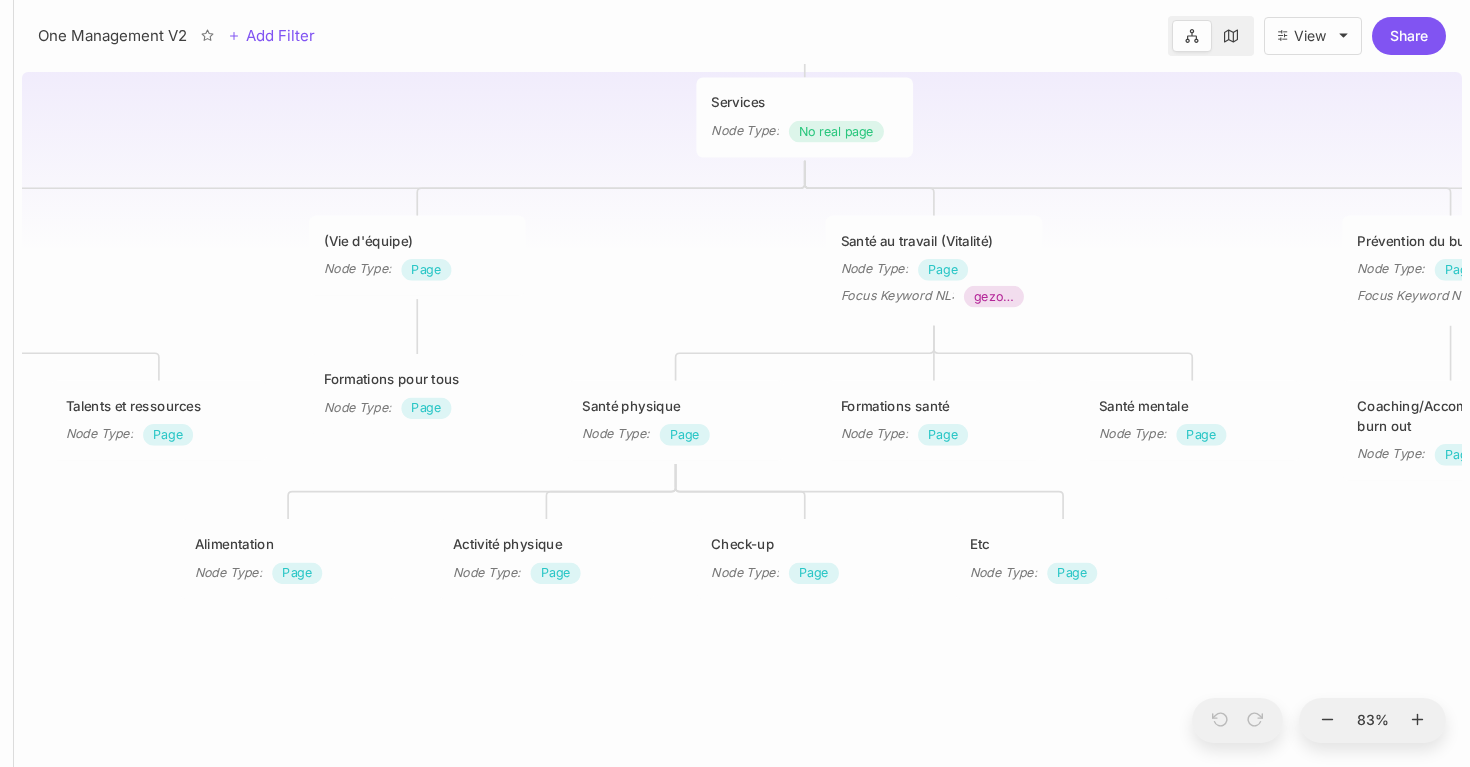drag, startPoint x: 1271, startPoint y: 248, endPoint x: 593, endPoint y: 257, distance: 678.05975 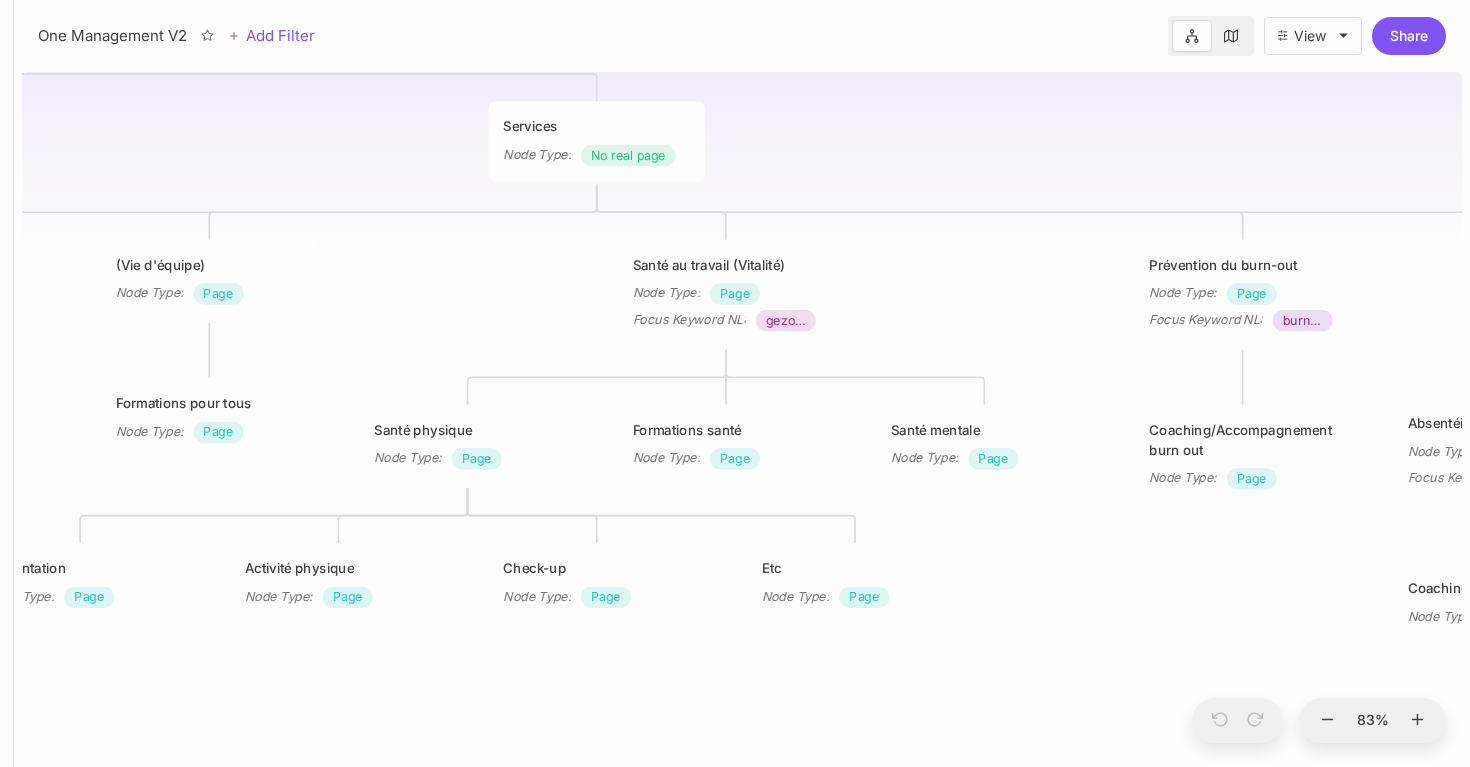 drag, startPoint x: 1196, startPoint y: 307, endPoint x: 777, endPoint y: 336, distance: 420.00238 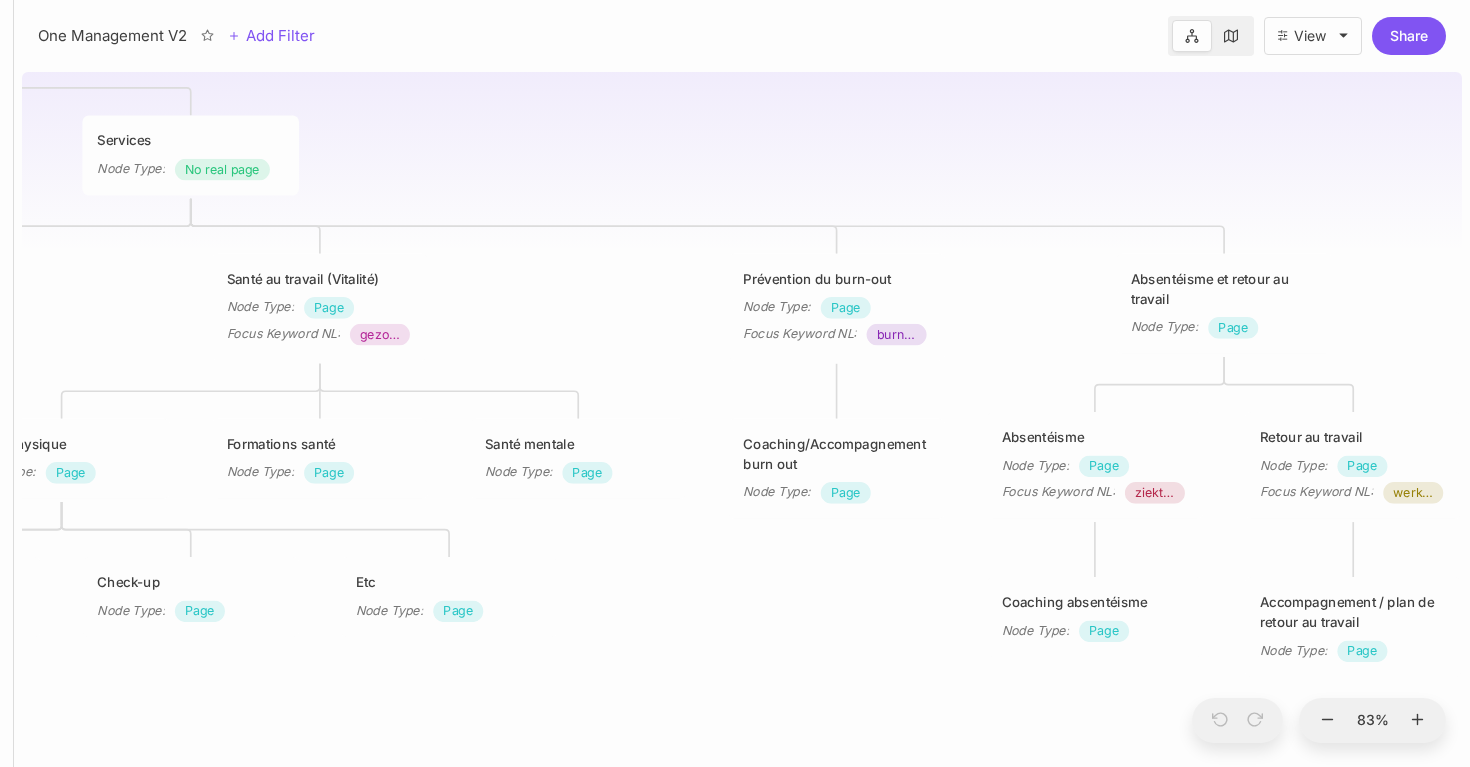 drag, startPoint x: 1202, startPoint y: 264, endPoint x: 1007, endPoint y: 273, distance: 195.20758 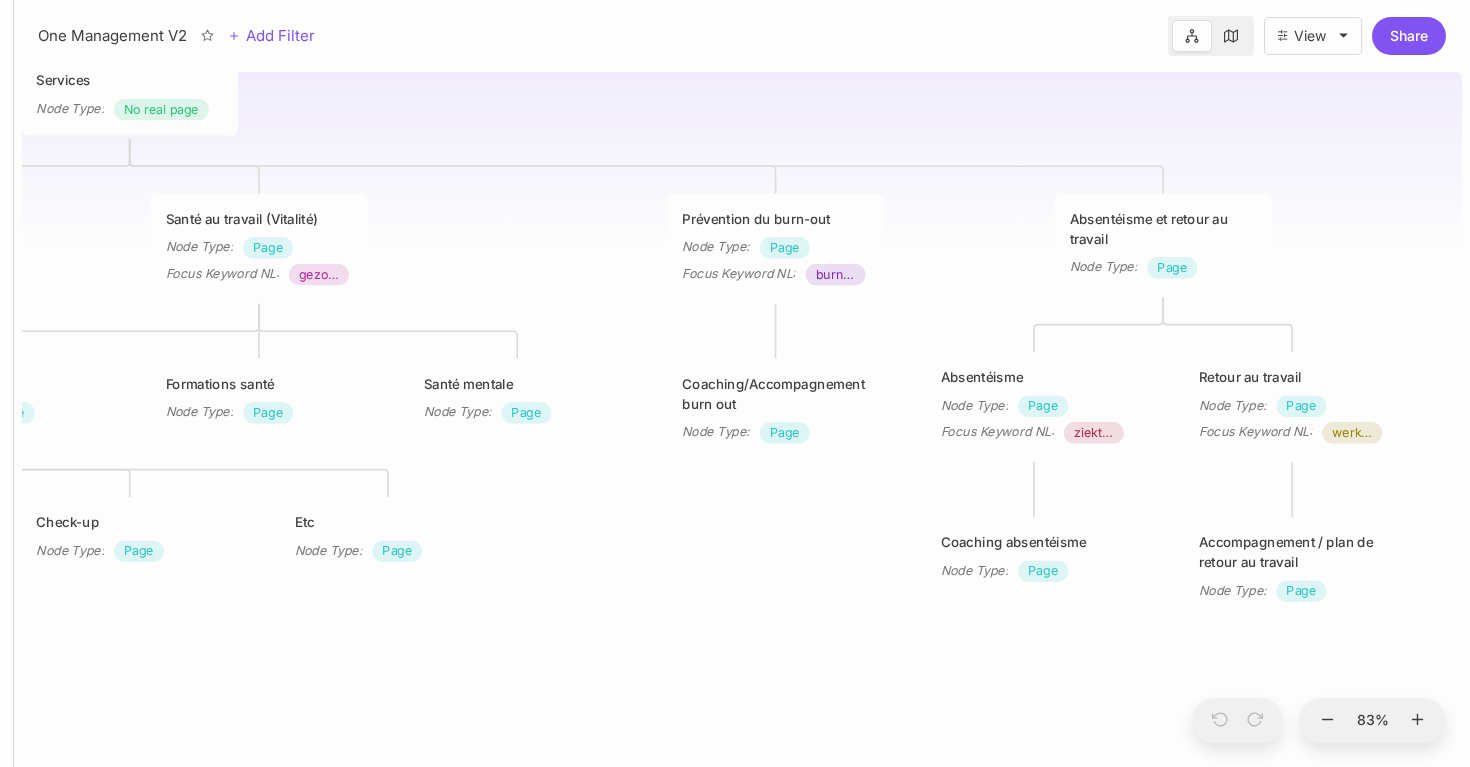 drag, startPoint x: 1057, startPoint y: 312, endPoint x: 975, endPoint y: 246, distance: 105.26158 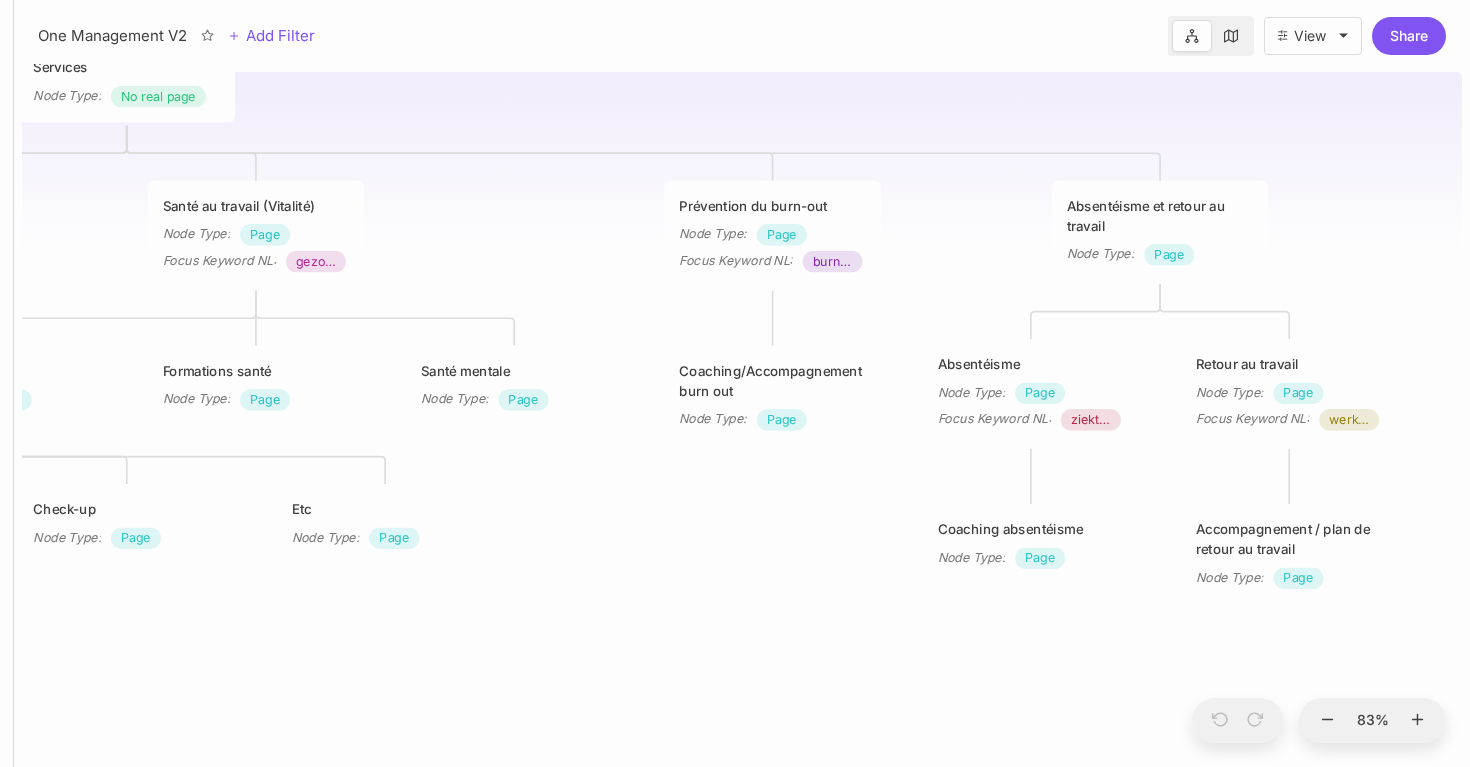 drag, startPoint x: 949, startPoint y: 264, endPoint x: 995, endPoint y: 248, distance: 48.703182 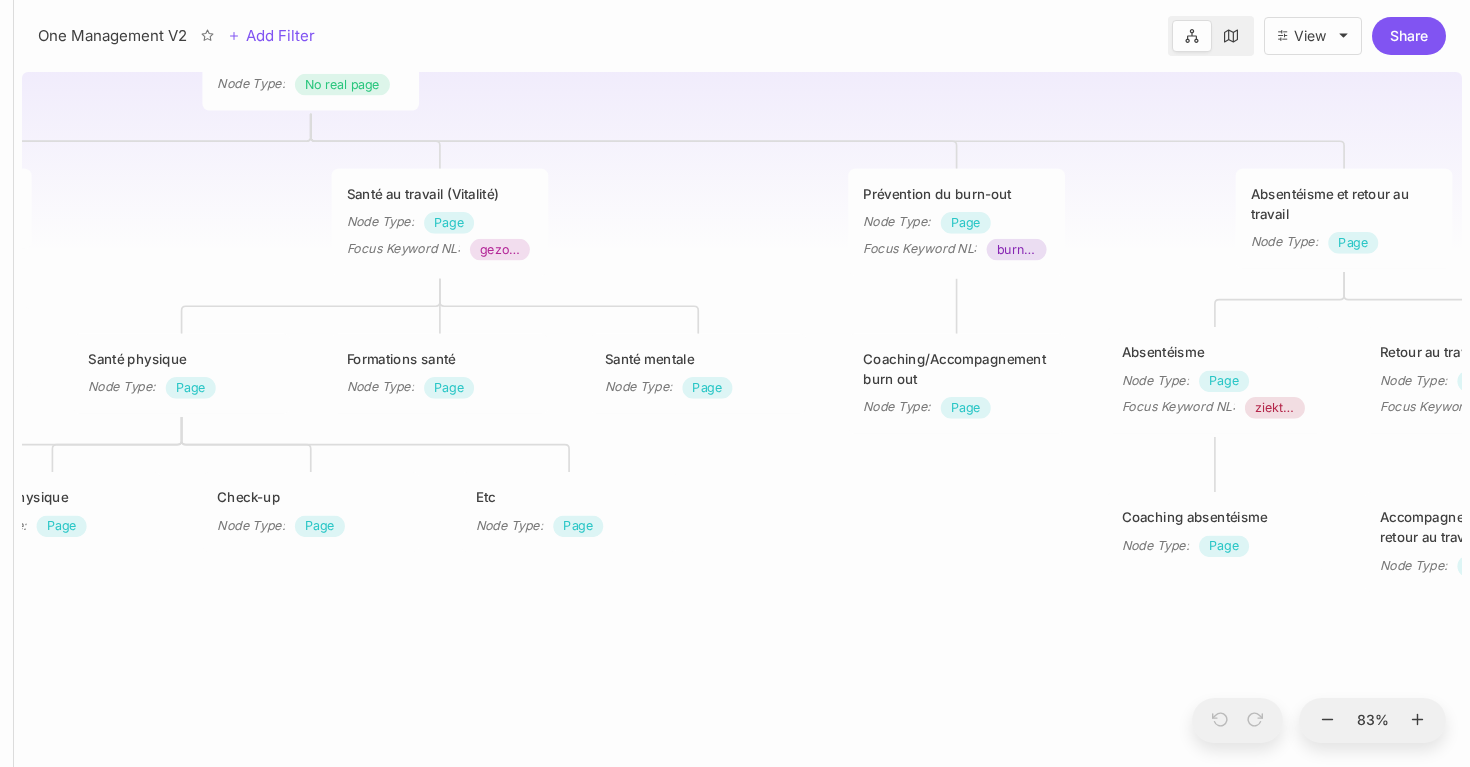 drag, startPoint x: 998, startPoint y: 231, endPoint x: 1154, endPoint y: 228, distance: 156.02884 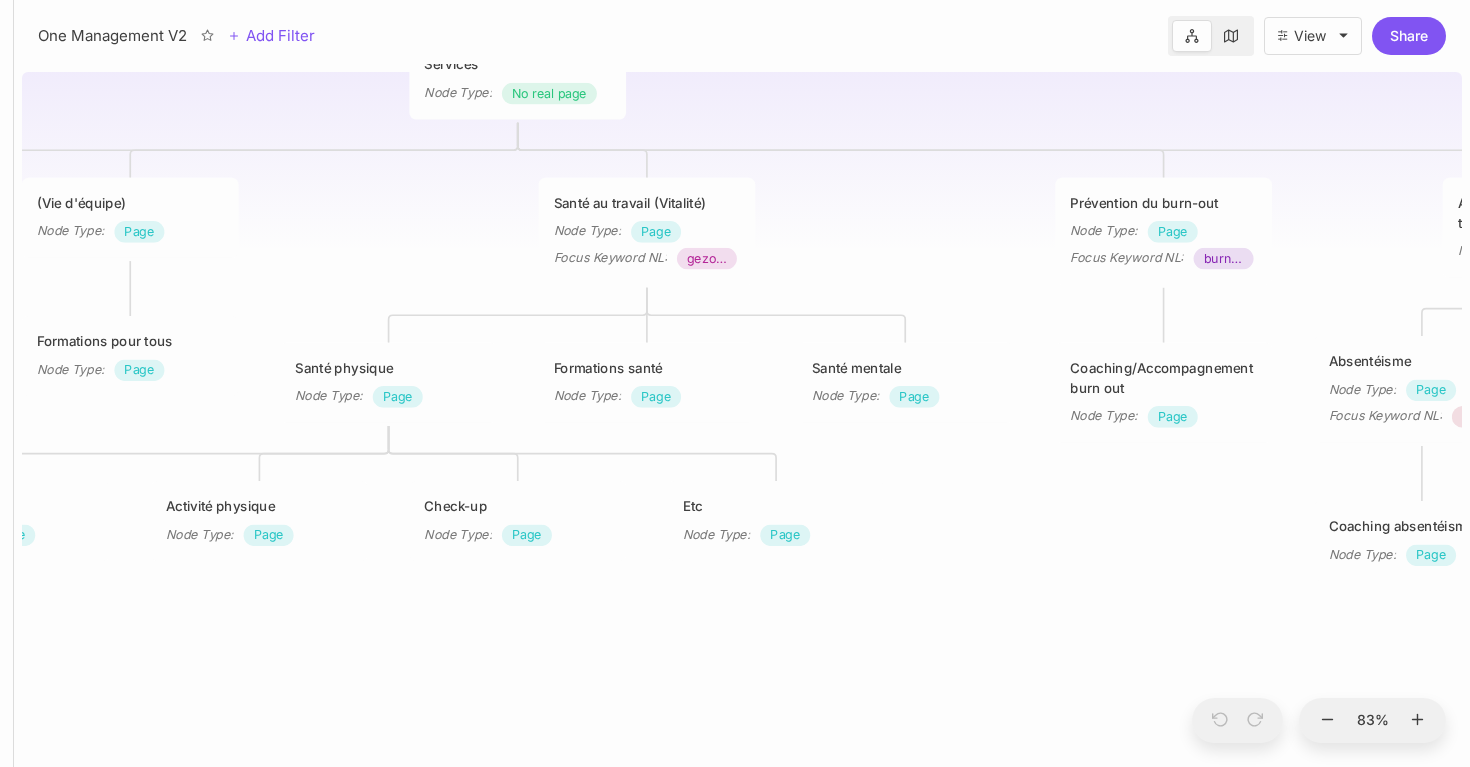 drag, startPoint x: 616, startPoint y: 232, endPoint x: 1005, endPoint y: 238, distance: 389.04626 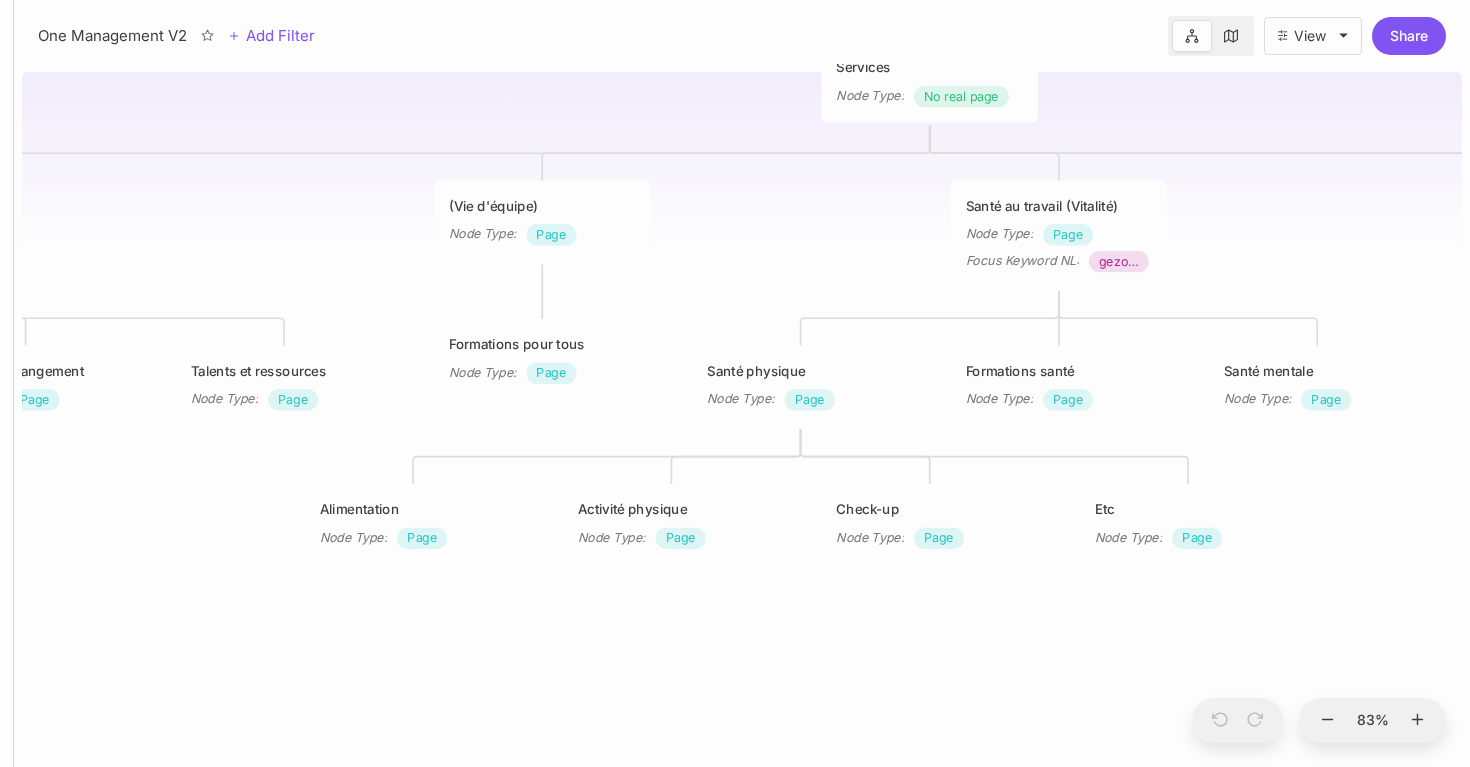 drag, startPoint x: 528, startPoint y: 242, endPoint x: 1037, endPoint y: 236, distance: 509.03537 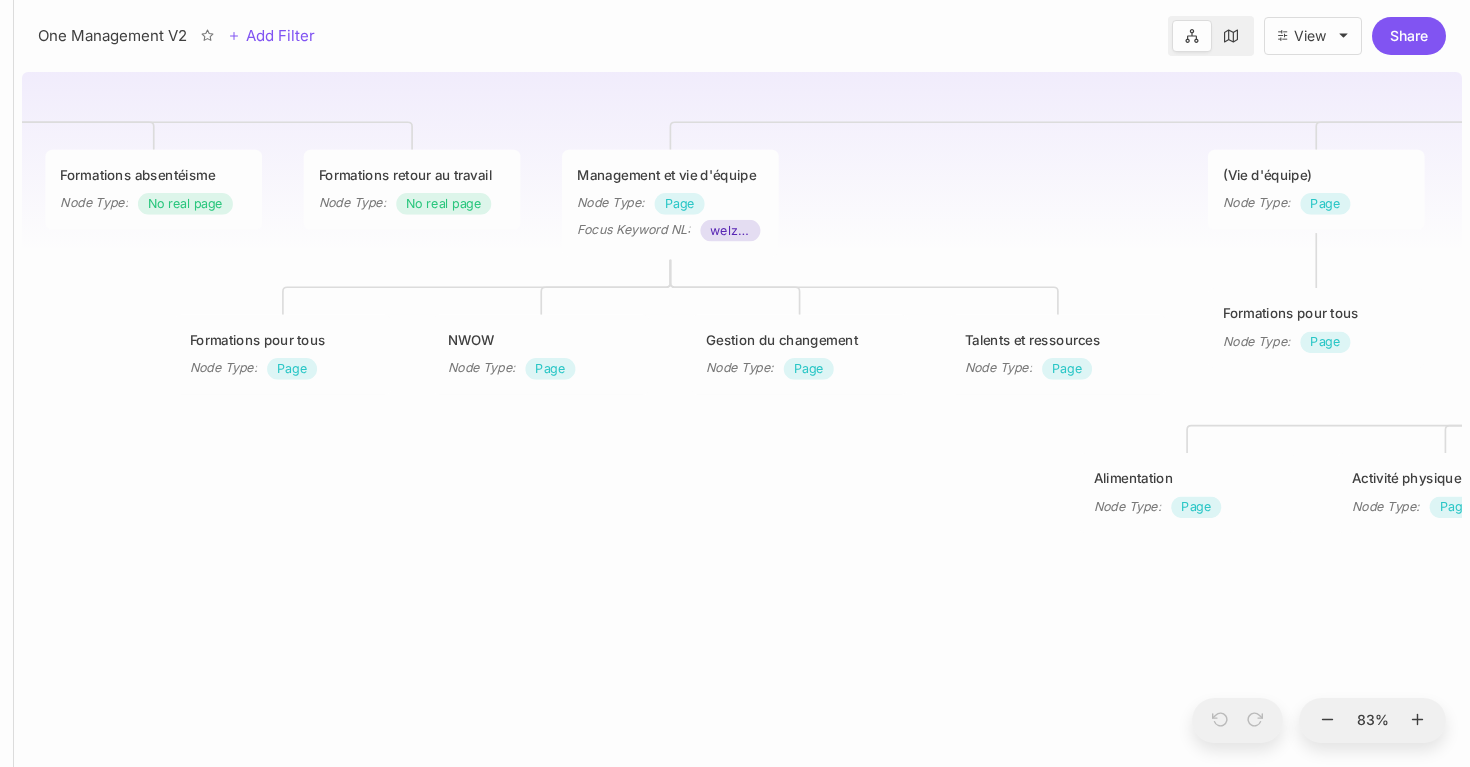 drag, startPoint x: 552, startPoint y: 234, endPoint x: 1004, endPoint y: 208, distance: 452.74716 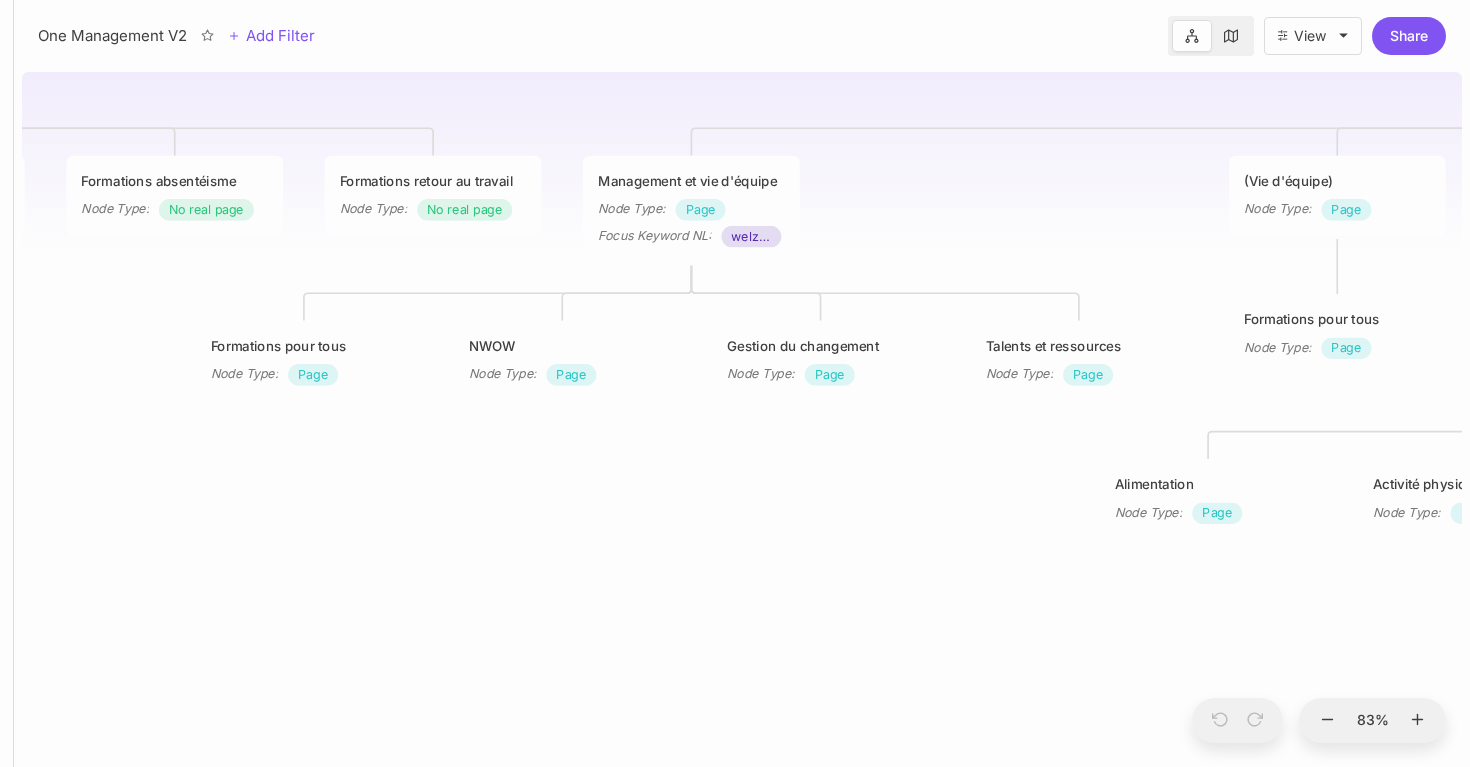 drag, startPoint x: 865, startPoint y: 180, endPoint x: 869, endPoint y: 216, distance: 36.221542 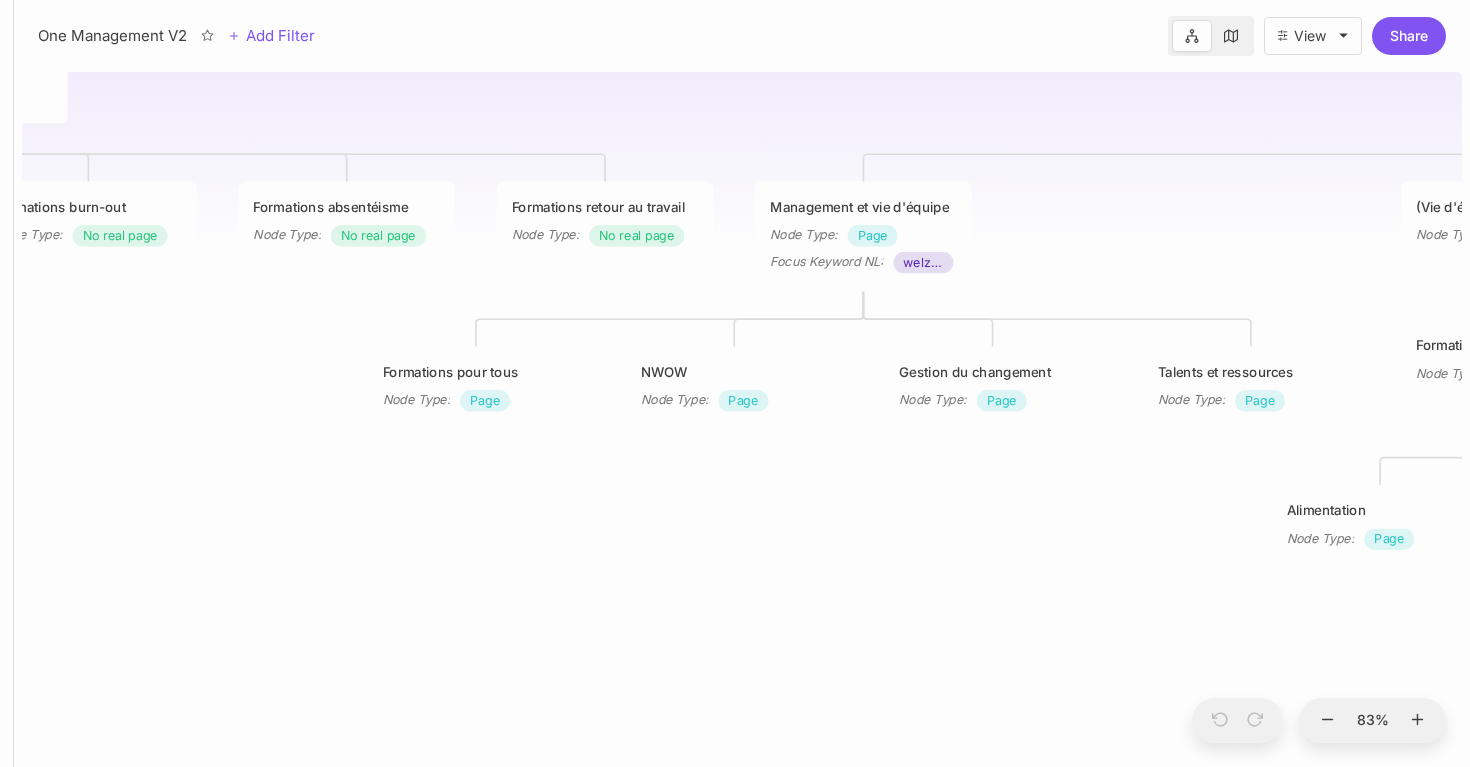 drag, startPoint x: 559, startPoint y: 489, endPoint x: 726, endPoint y: 487, distance: 167.01198 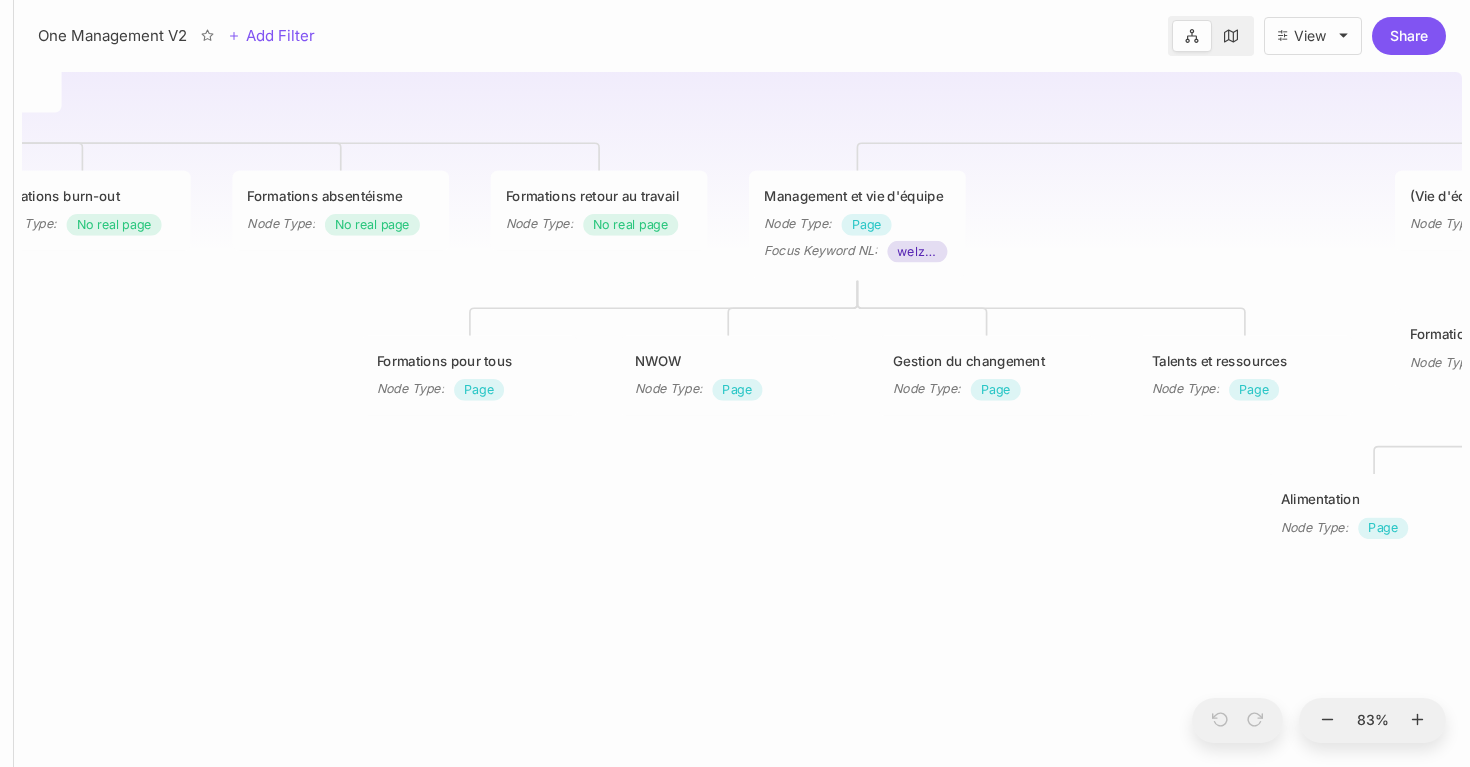 drag, startPoint x: 888, startPoint y: 500, endPoint x: 886, endPoint y: 489, distance: 11.18034 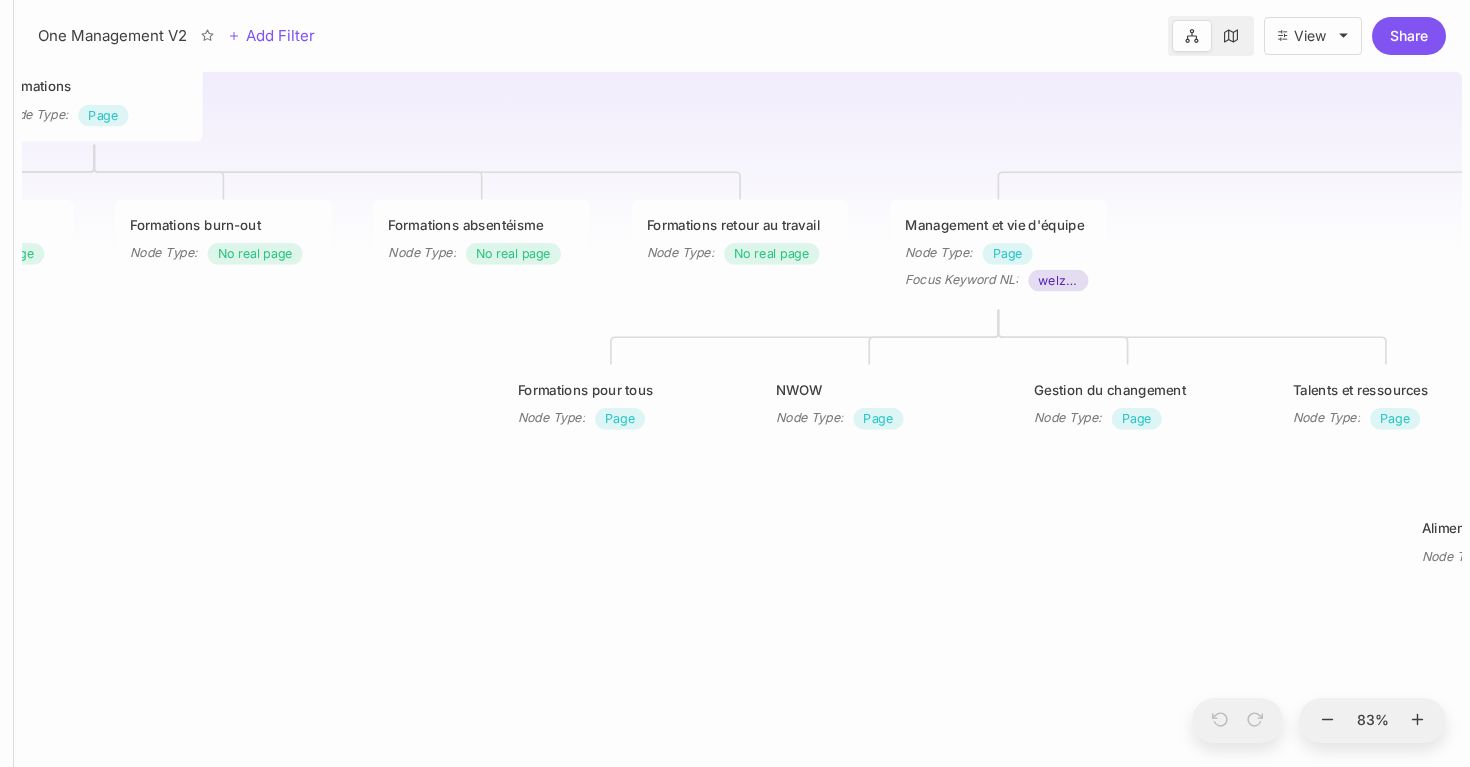 drag, startPoint x: 490, startPoint y: 277, endPoint x: 660, endPoint y: 313, distance: 173.76996 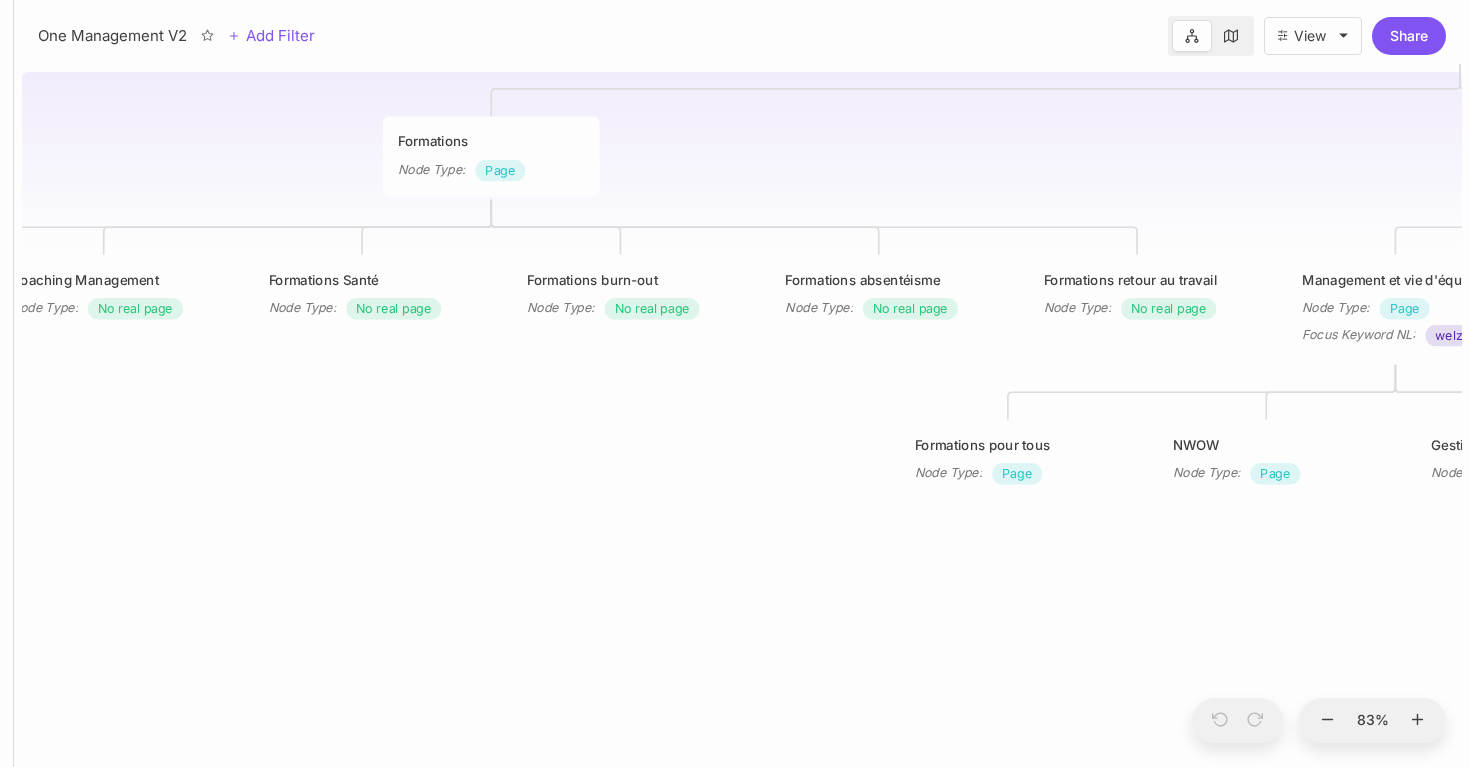 drag, startPoint x: 467, startPoint y: 361, endPoint x: 834, endPoint y: 410, distance: 370.25665 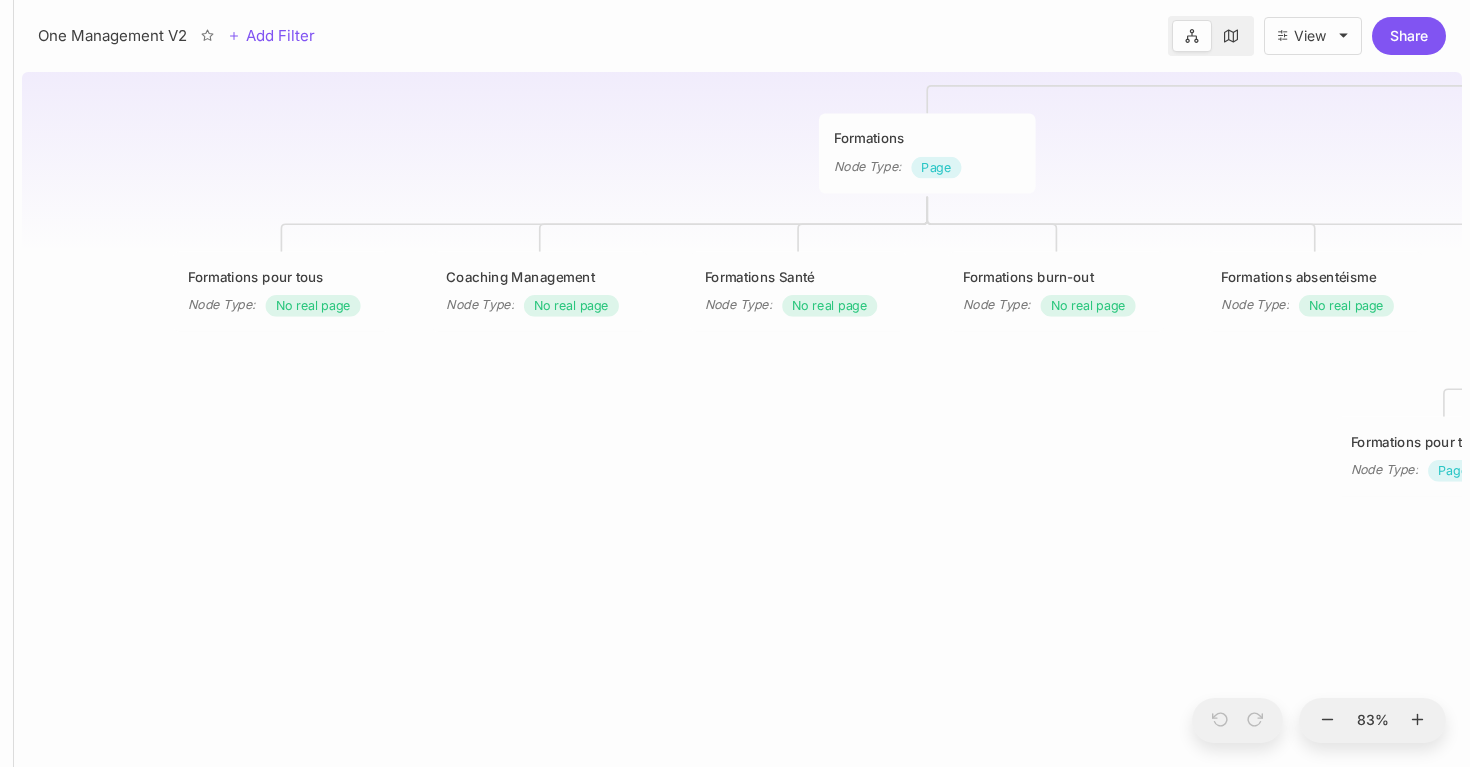 drag, startPoint x: 667, startPoint y: 408, endPoint x: 1103, endPoint y: 405, distance: 436.0103 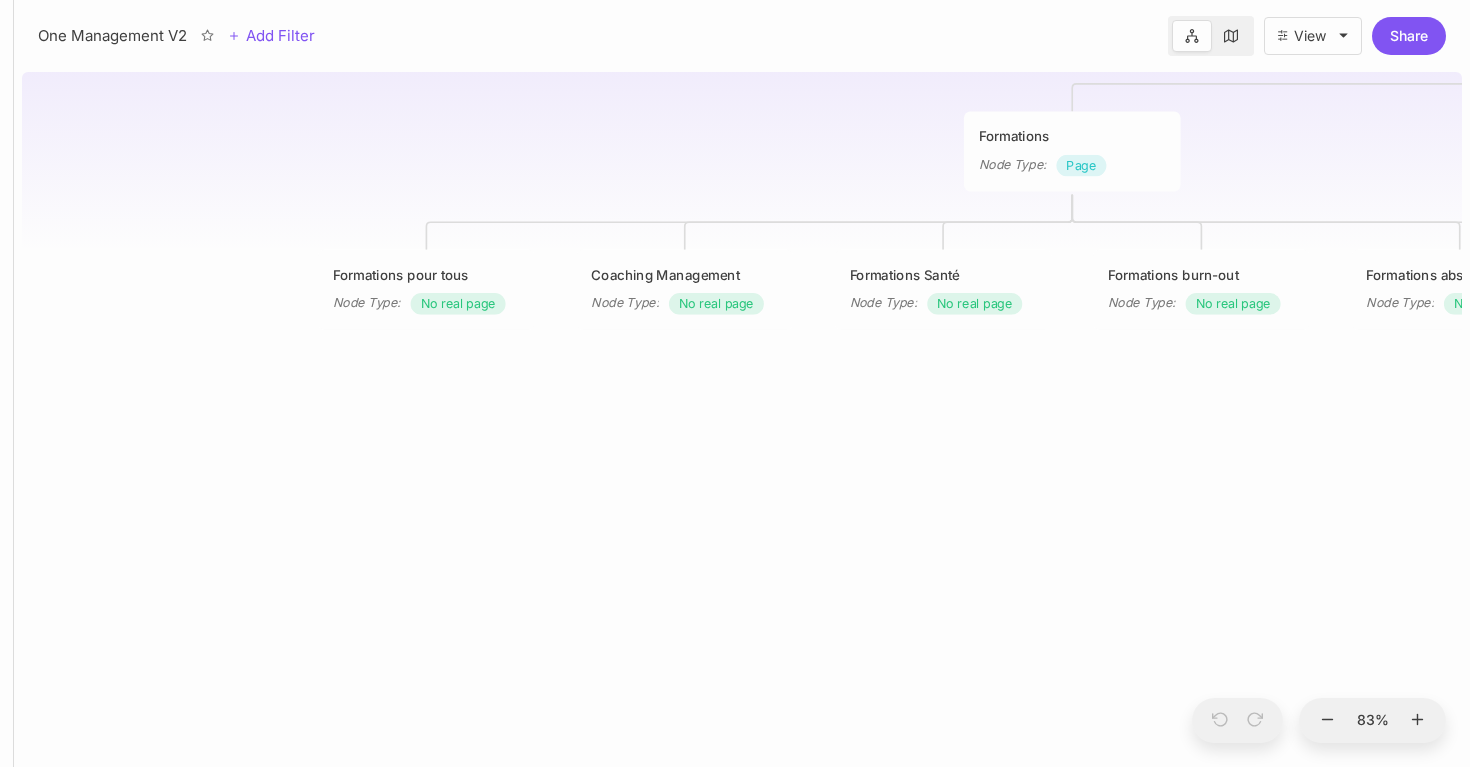 drag, startPoint x: 676, startPoint y: 412, endPoint x: 821, endPoint y: 410, distance: 145.0138 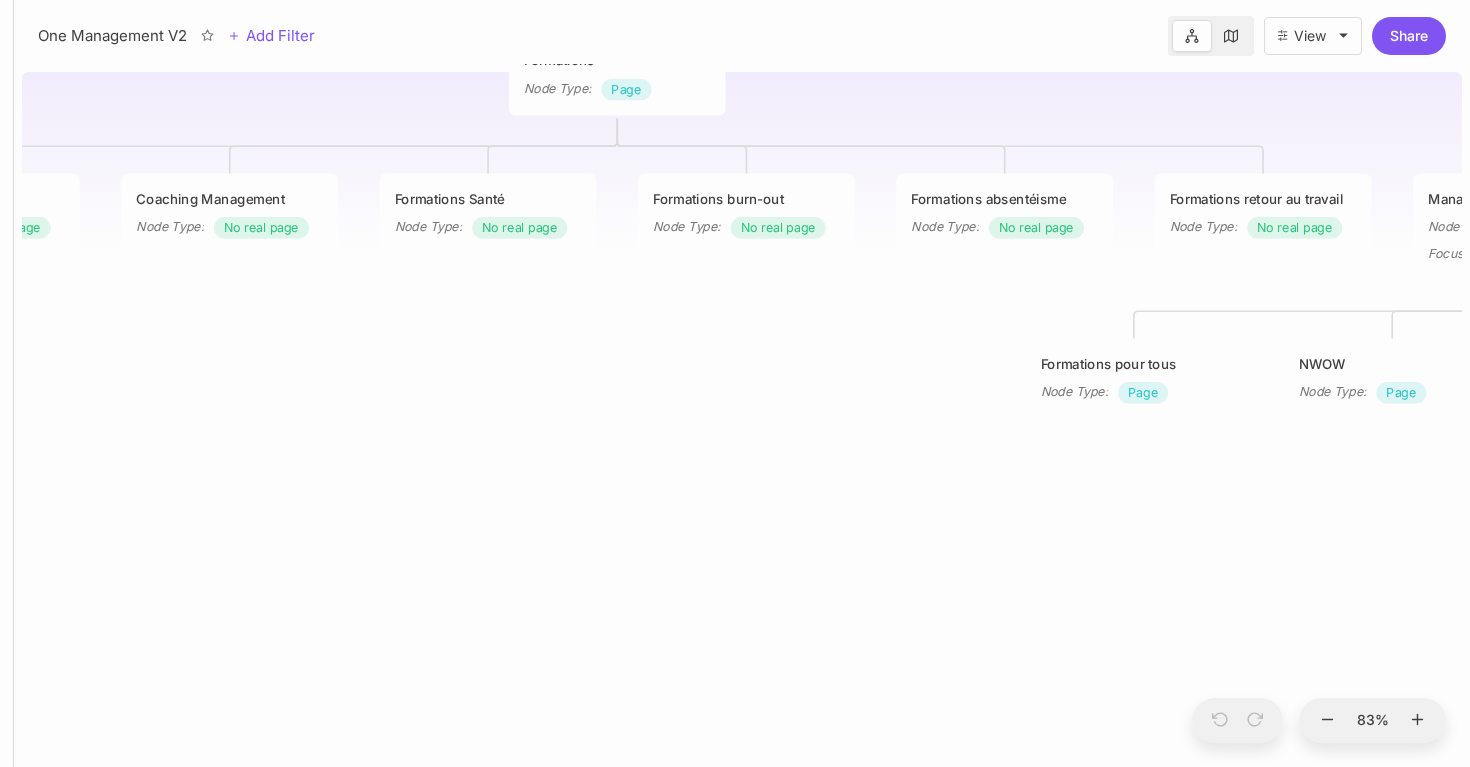drag, startPoint x: 1172, startPoint y: 368, endPoint x: 717, endPoint y: 292, distance: 461.3036 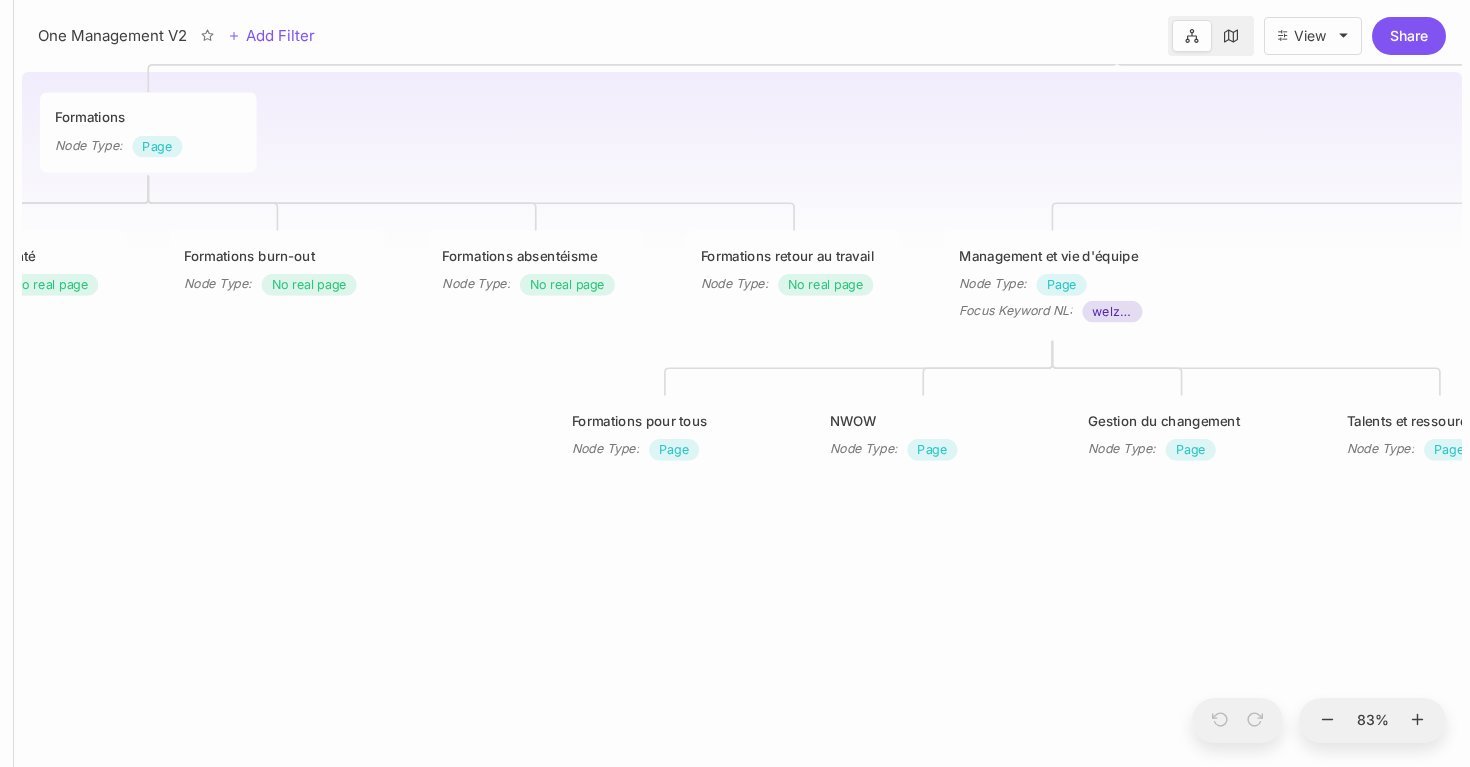 drag, startPoint x: 1042, startPoint y: 302, endPoint x: 569, endPoint y: 362, distance: 476.7903 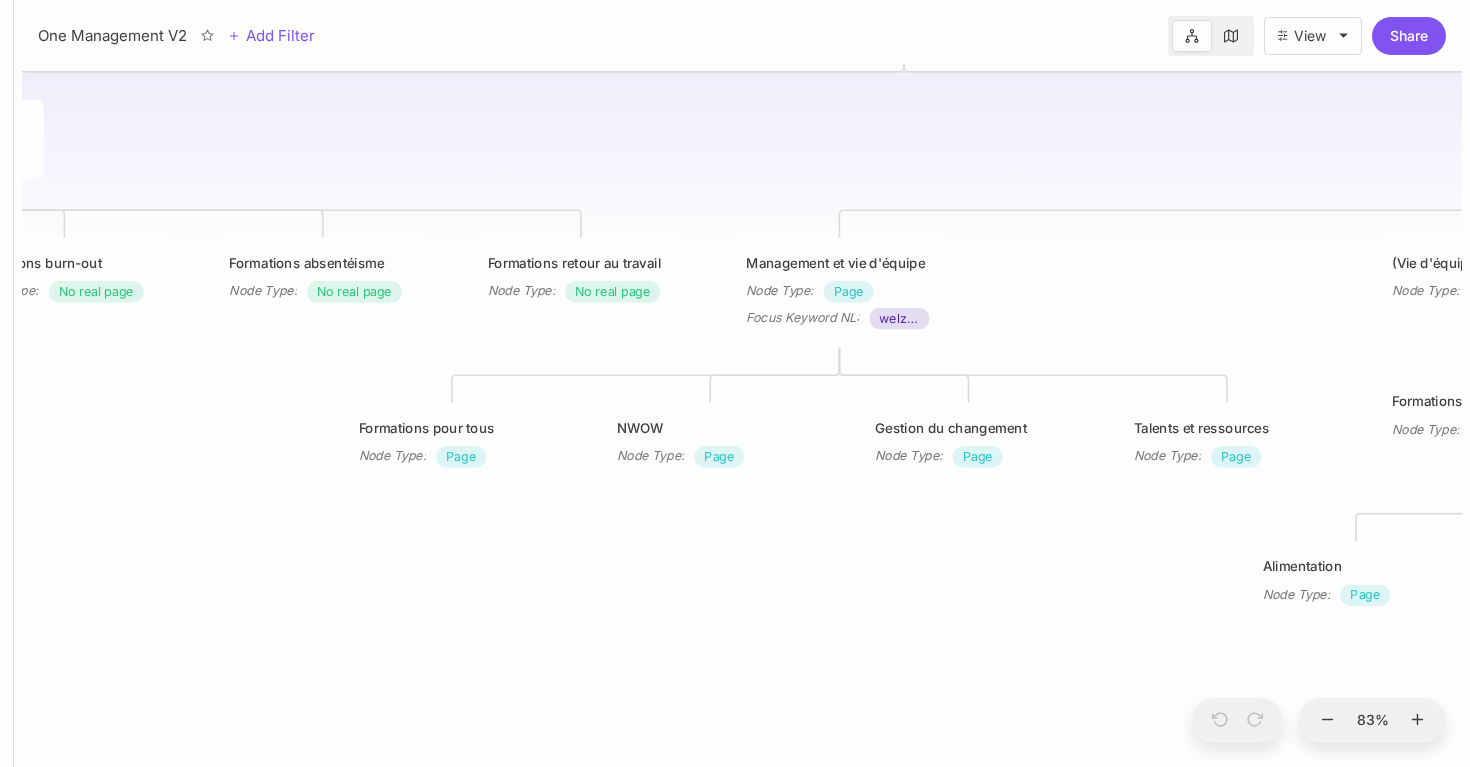 drag, startPoint x: 931, startPoint y: 177, endPoint x: 720, endPoint y: 181, distance: 211.03792 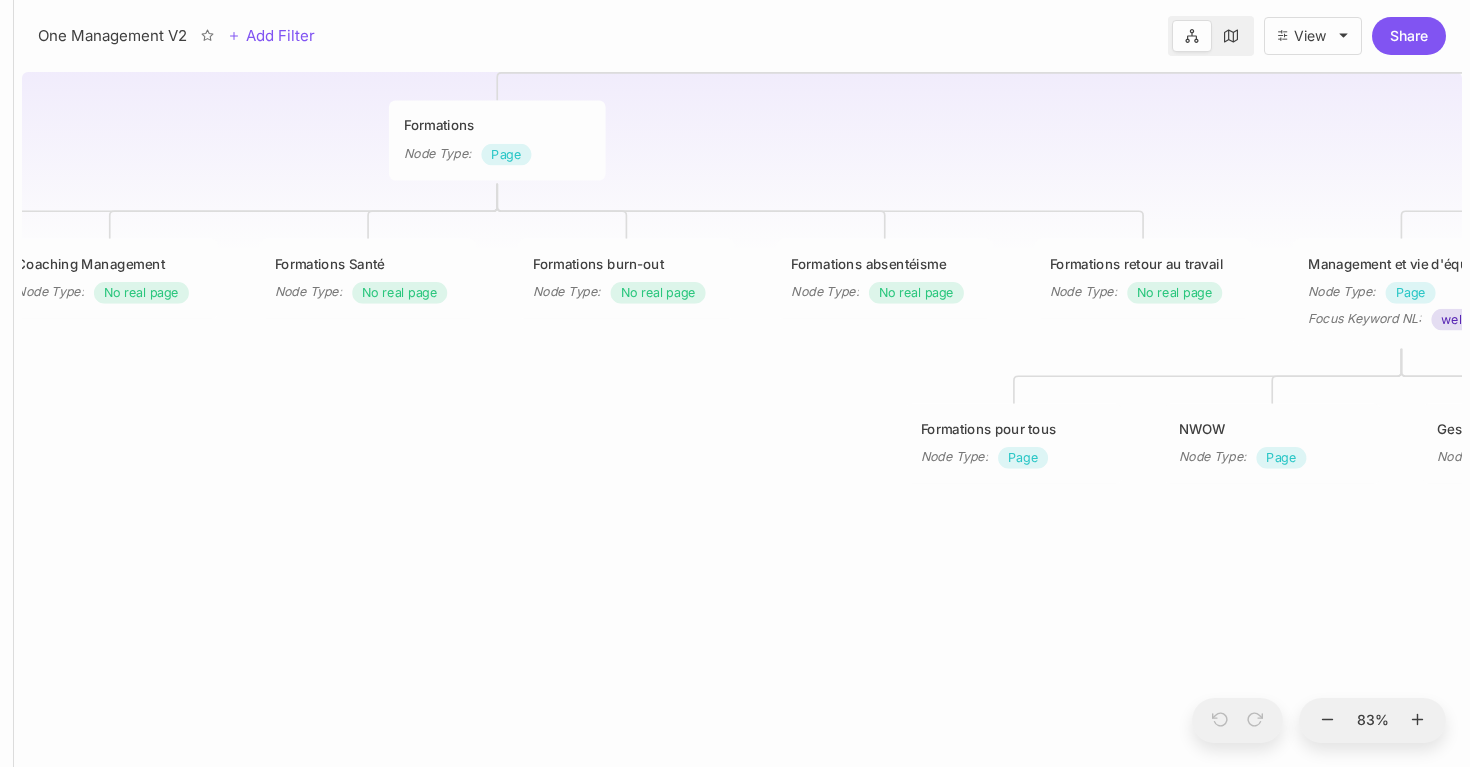drag, startPoint x: 602, startPoint y: 192, endPoint x: 1145, endPoint y: 191, distance: 543.0009 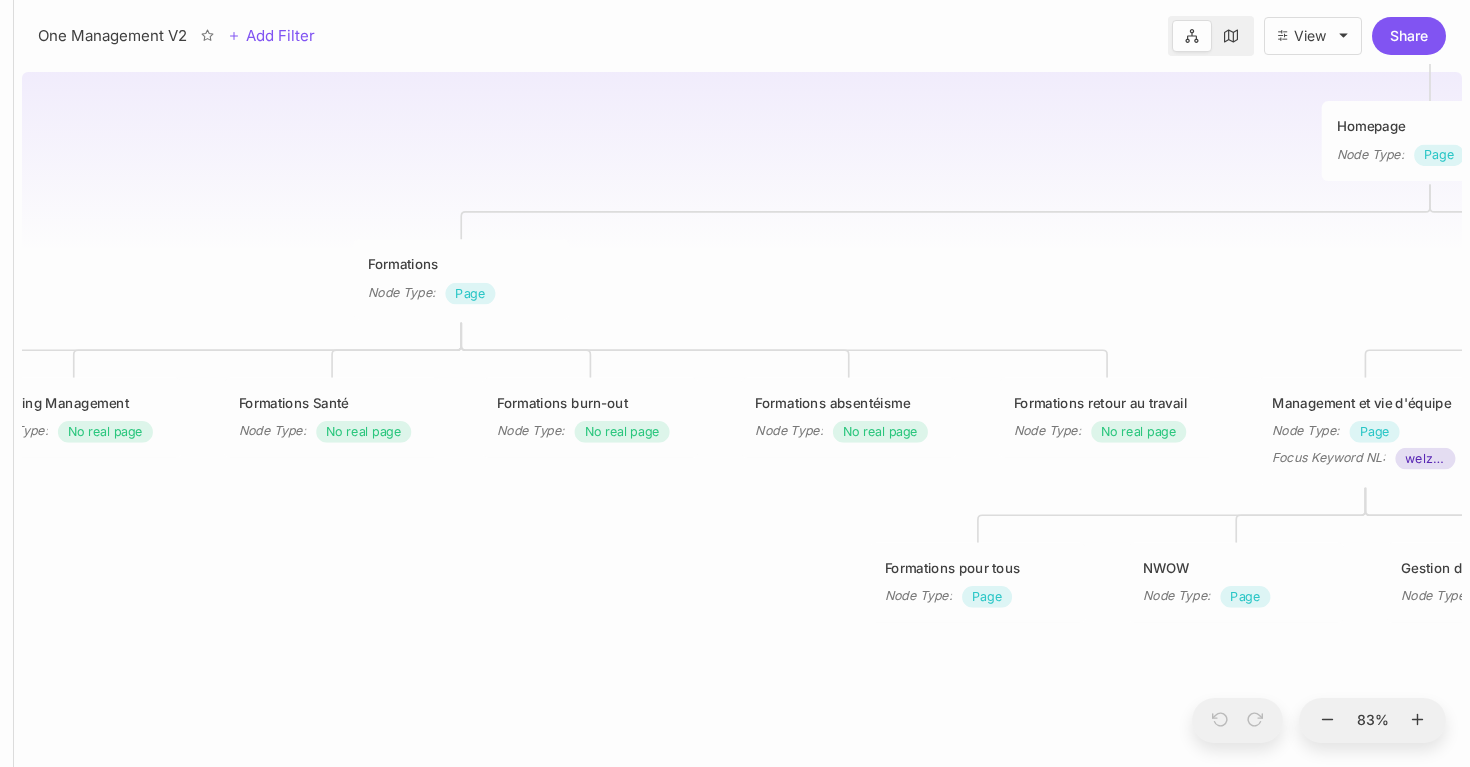 drag, startPoint x: 1324, startPoint y: 179, endPoint x: 1279, endPoint y: 318, distance: 146.1027 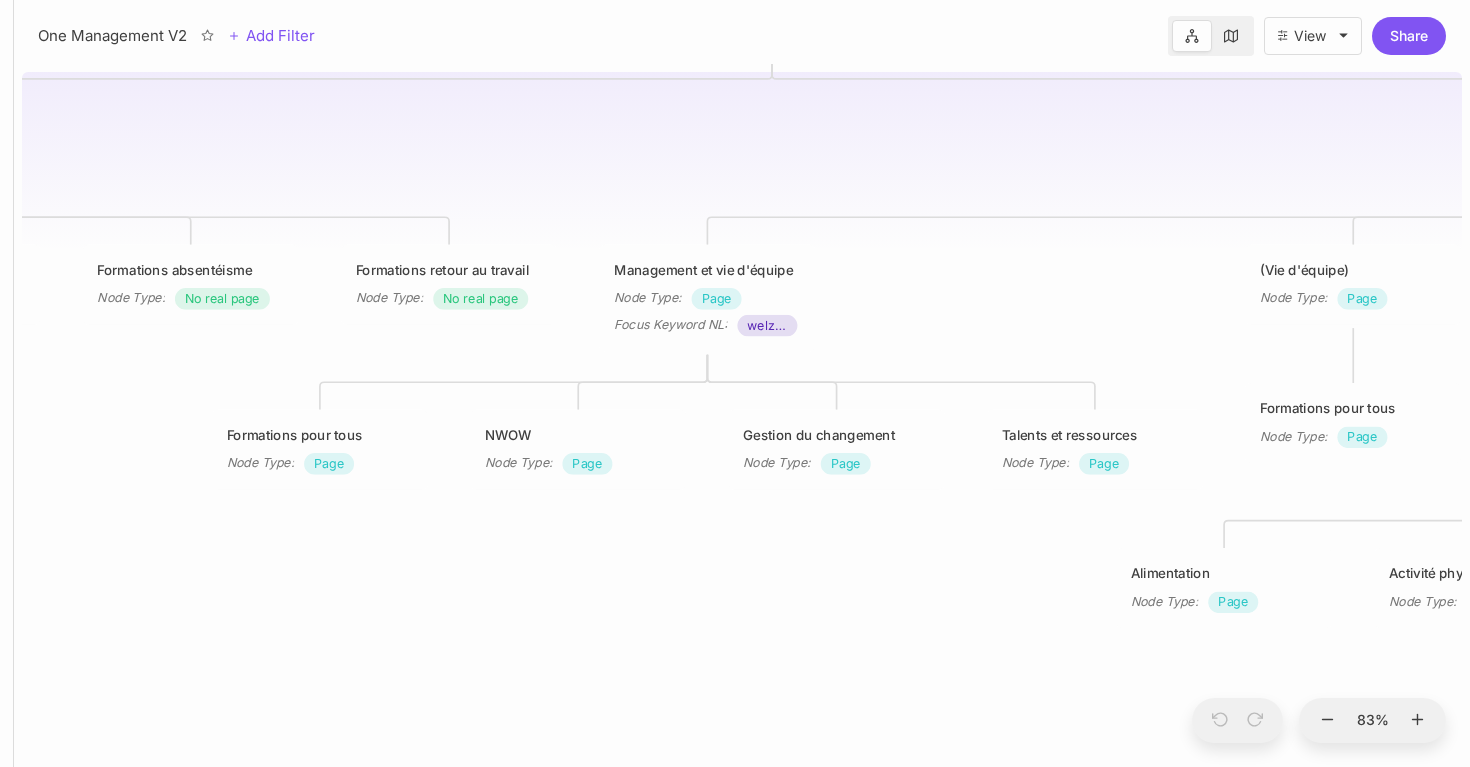 drag, startPoint x: 1032, startPoint y: 268, endPoint x: 573, endPoint y: 185, distance: 466.444 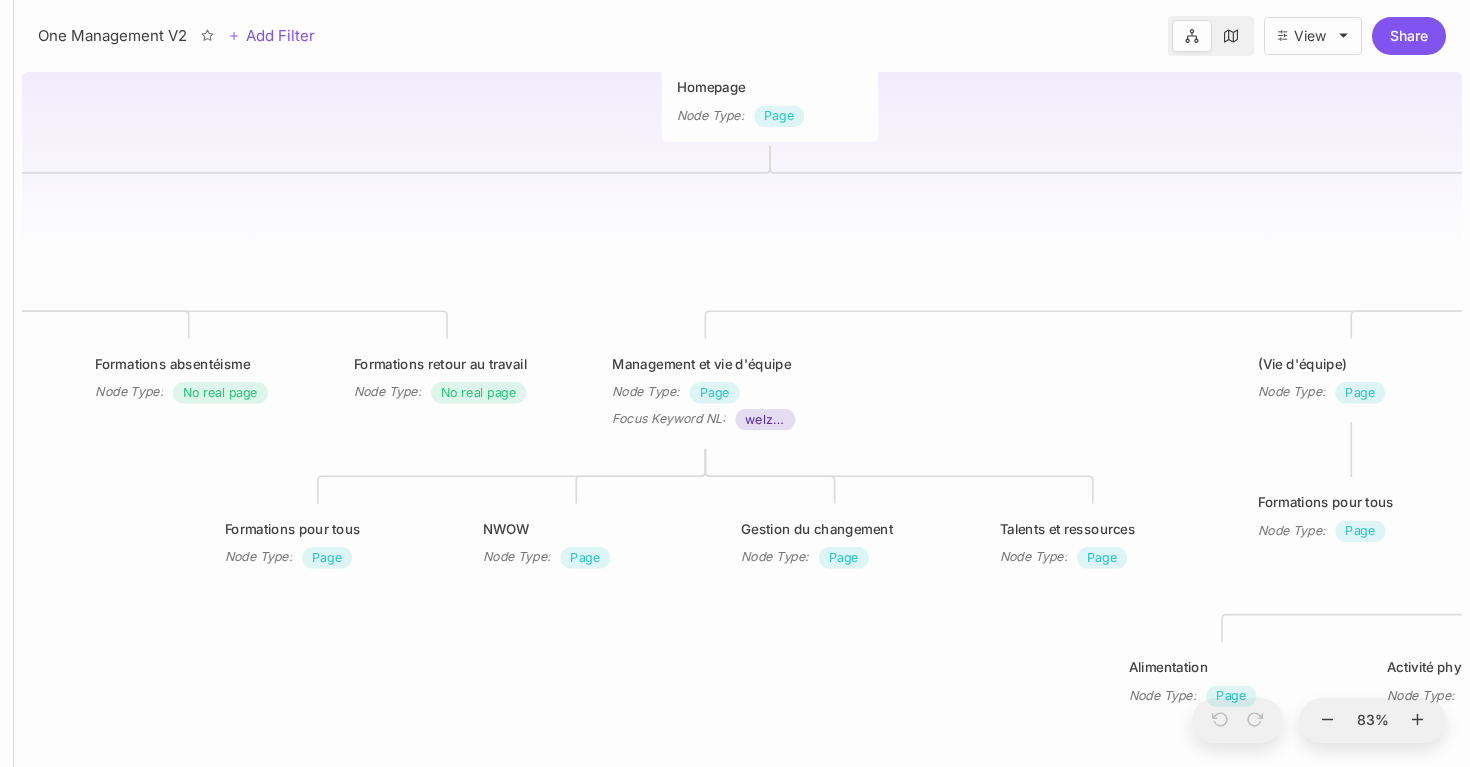 drag, startPoint x: 1018, startPoint y: 171, endPoint x: 1112, endPoint y: 248, distance: 121.511314 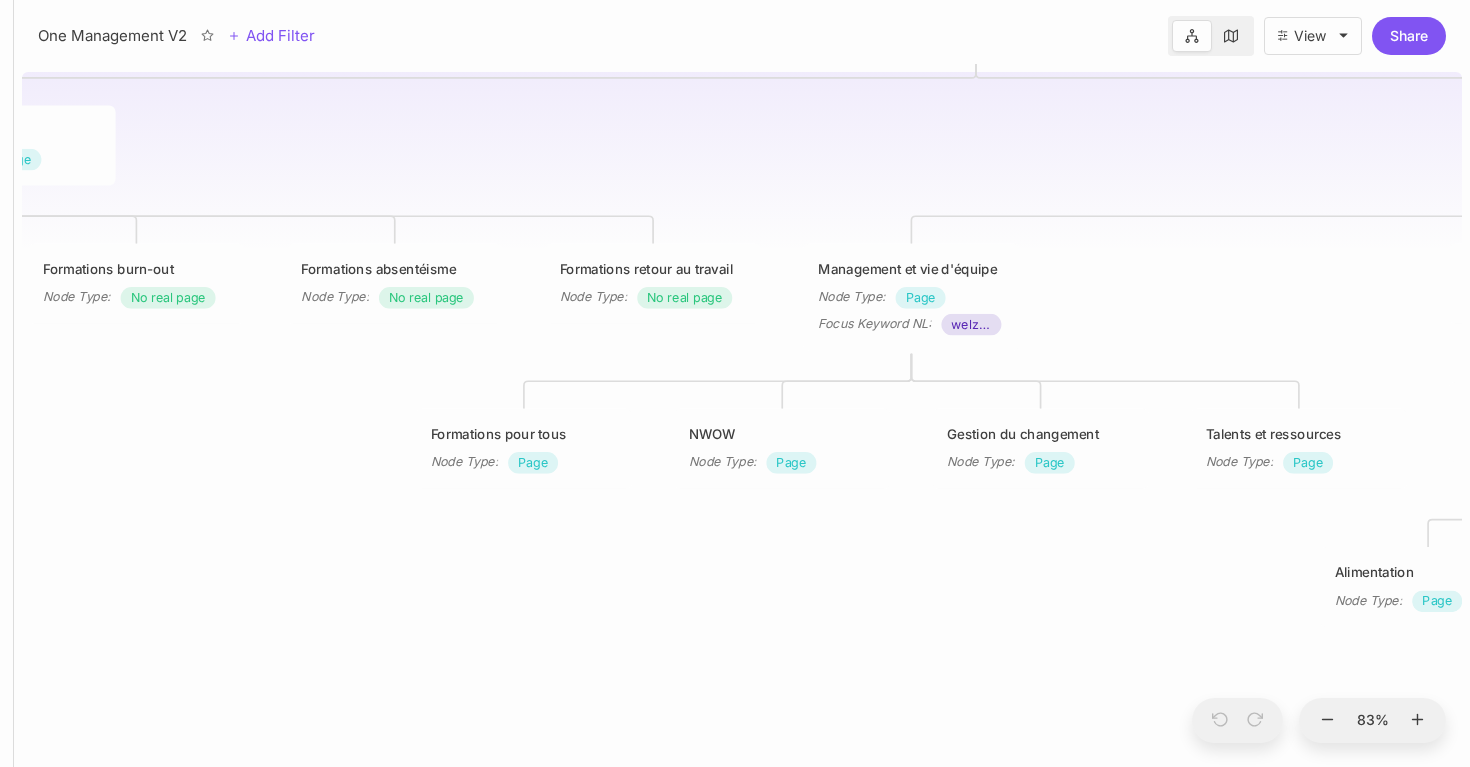 drag, startPoint x: 874, startPoint y: 235, endPoint x: 903, endPoint y: 212, distance: 37.01351 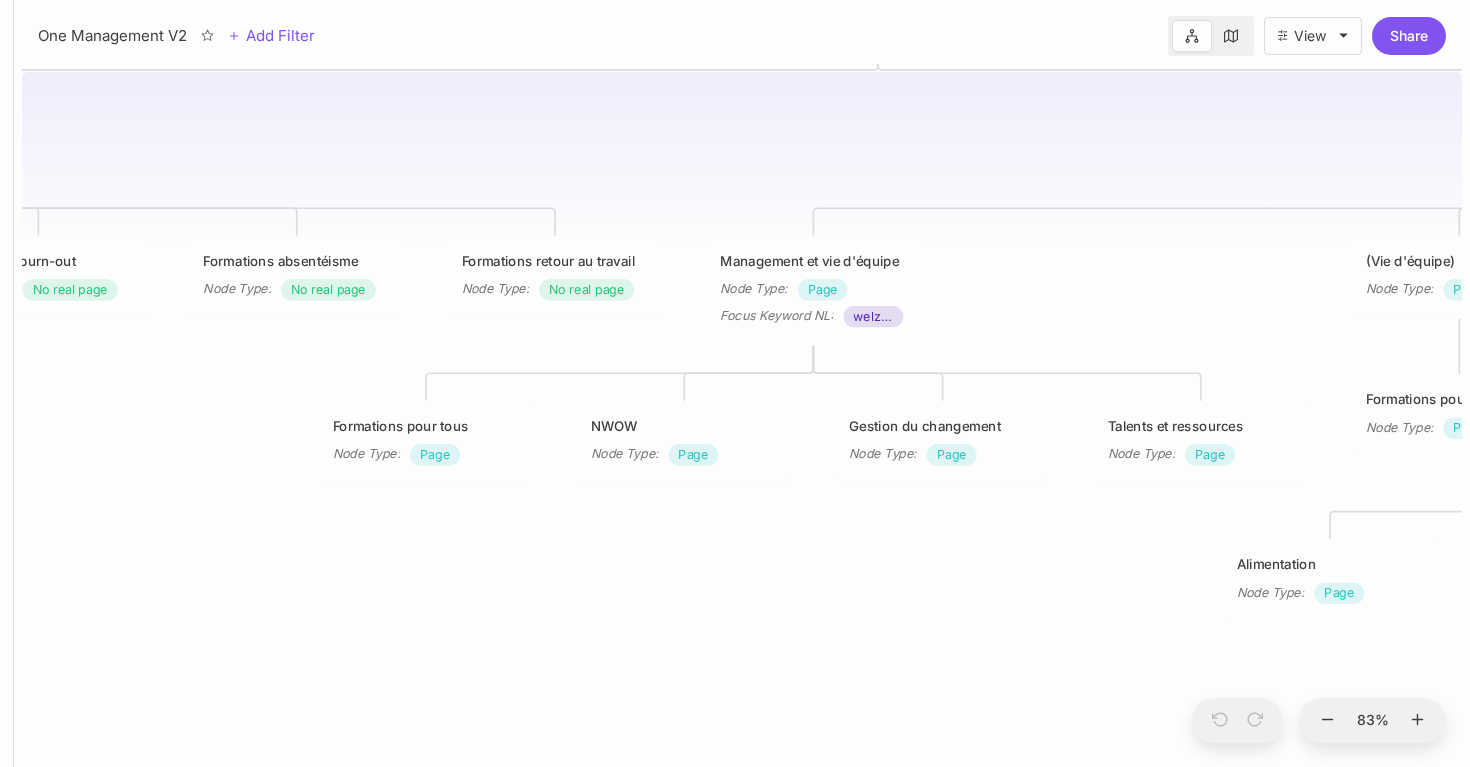 drag, startPoint x: 1168, startPoint y: 265, endPoint x: 1020, endPoint y: 275, distance: 148.33745 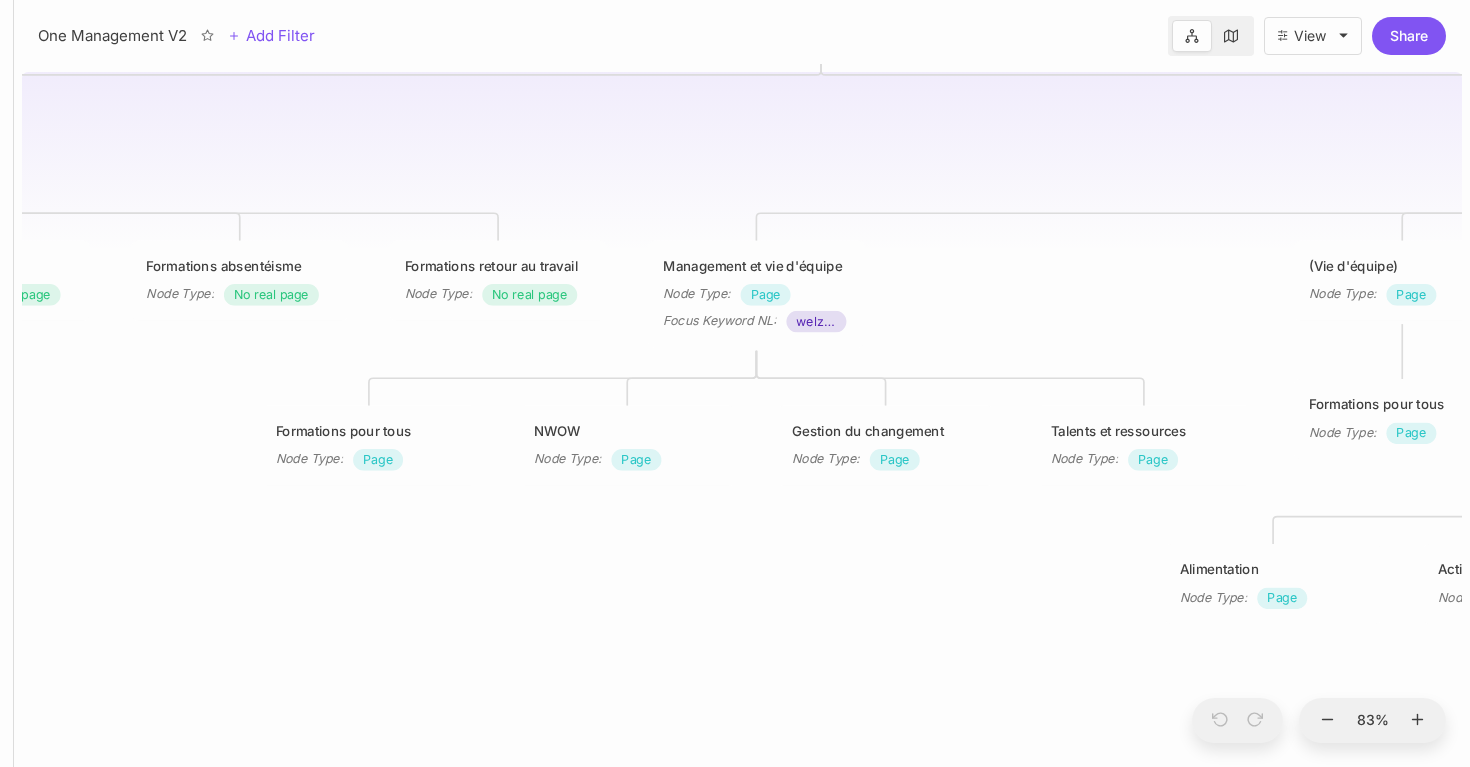 drag, startPoint x: 979, startPoint y: 257, endPoint x: 951, endPoint y: 259, distance: 28.071337 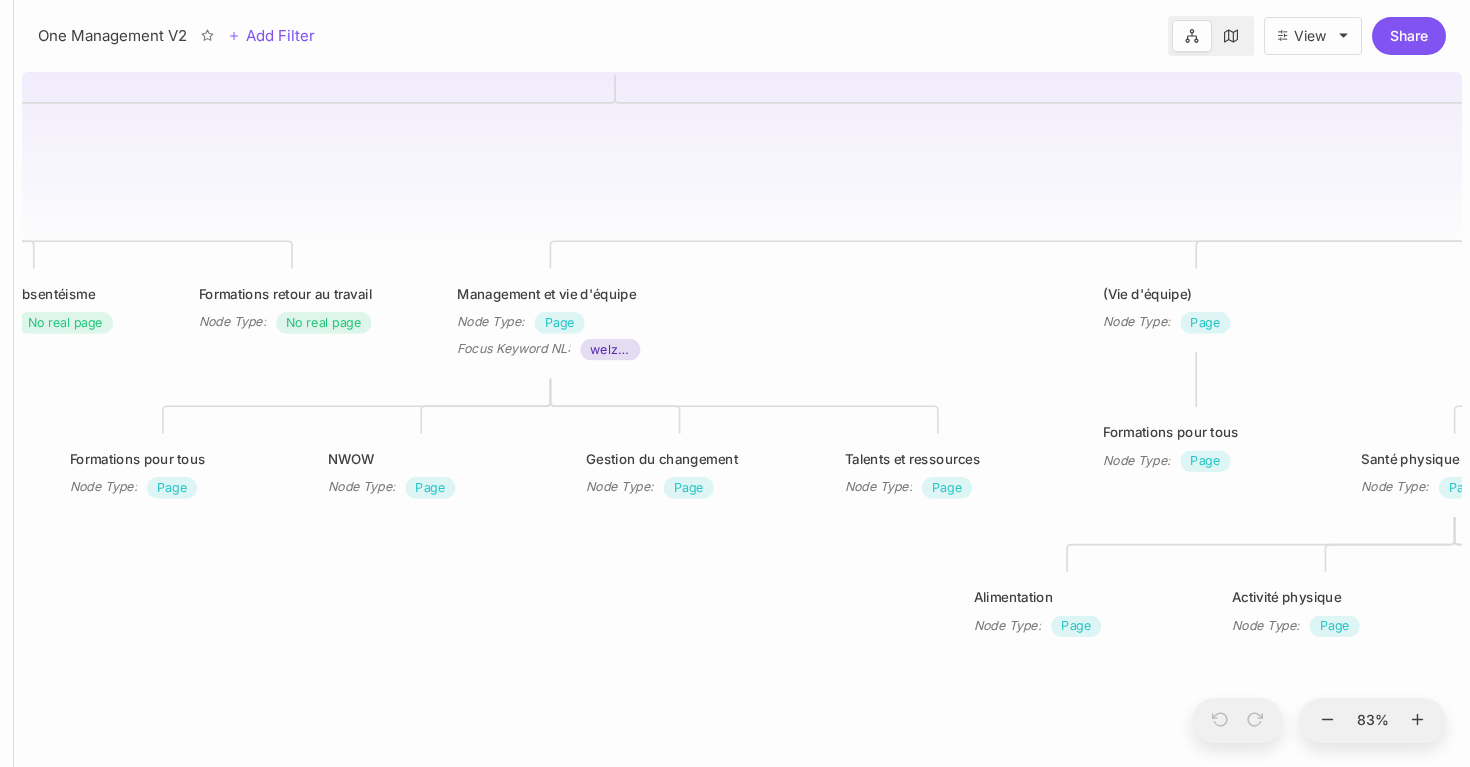 drag, startPoint x: 985, startPoint y: 274, endPoint x: 779, endPoint y: 302, distance: 207.89421 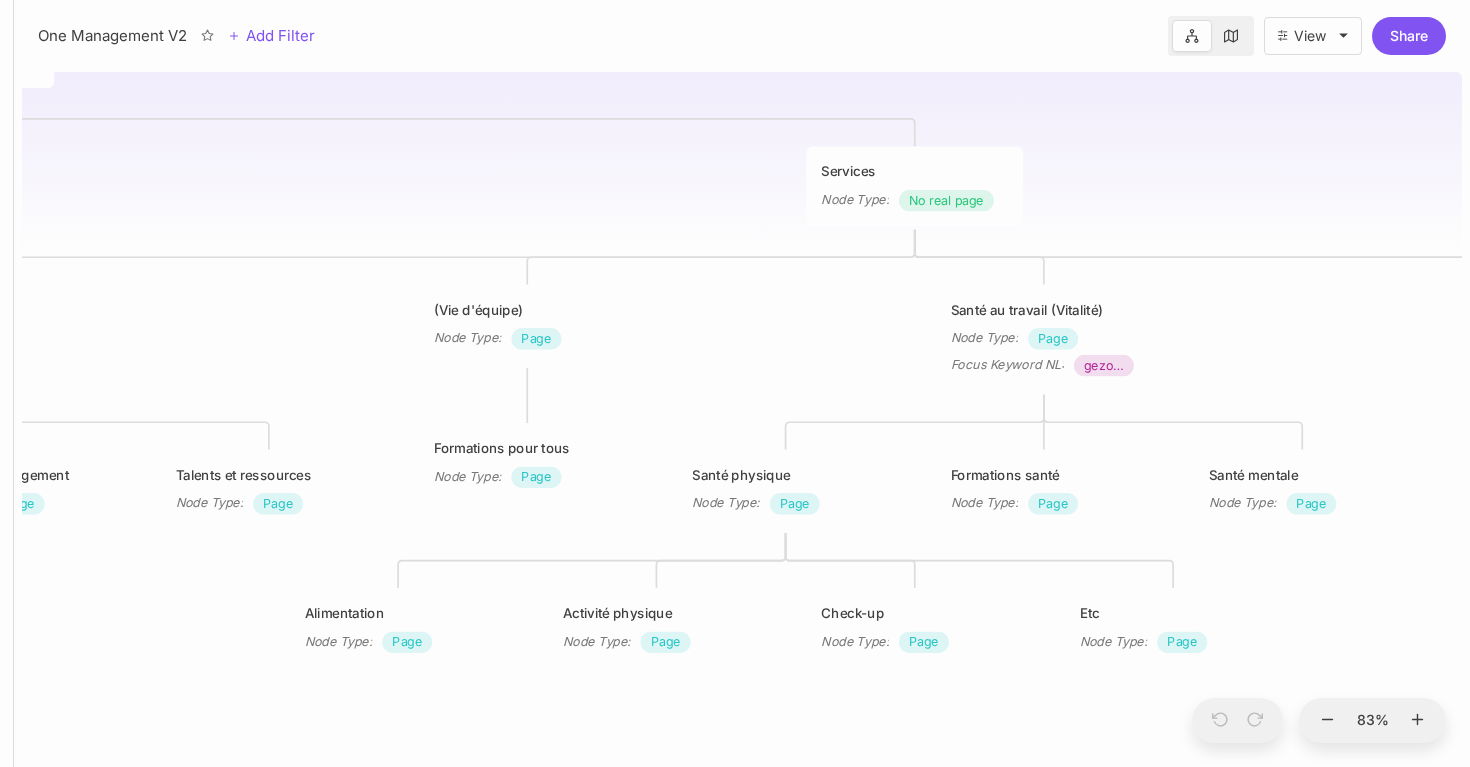 drag, startPoint x: 1188, startPoint y: 201, endPoint x: 519, endPoint y: 217, distance: 669.1913 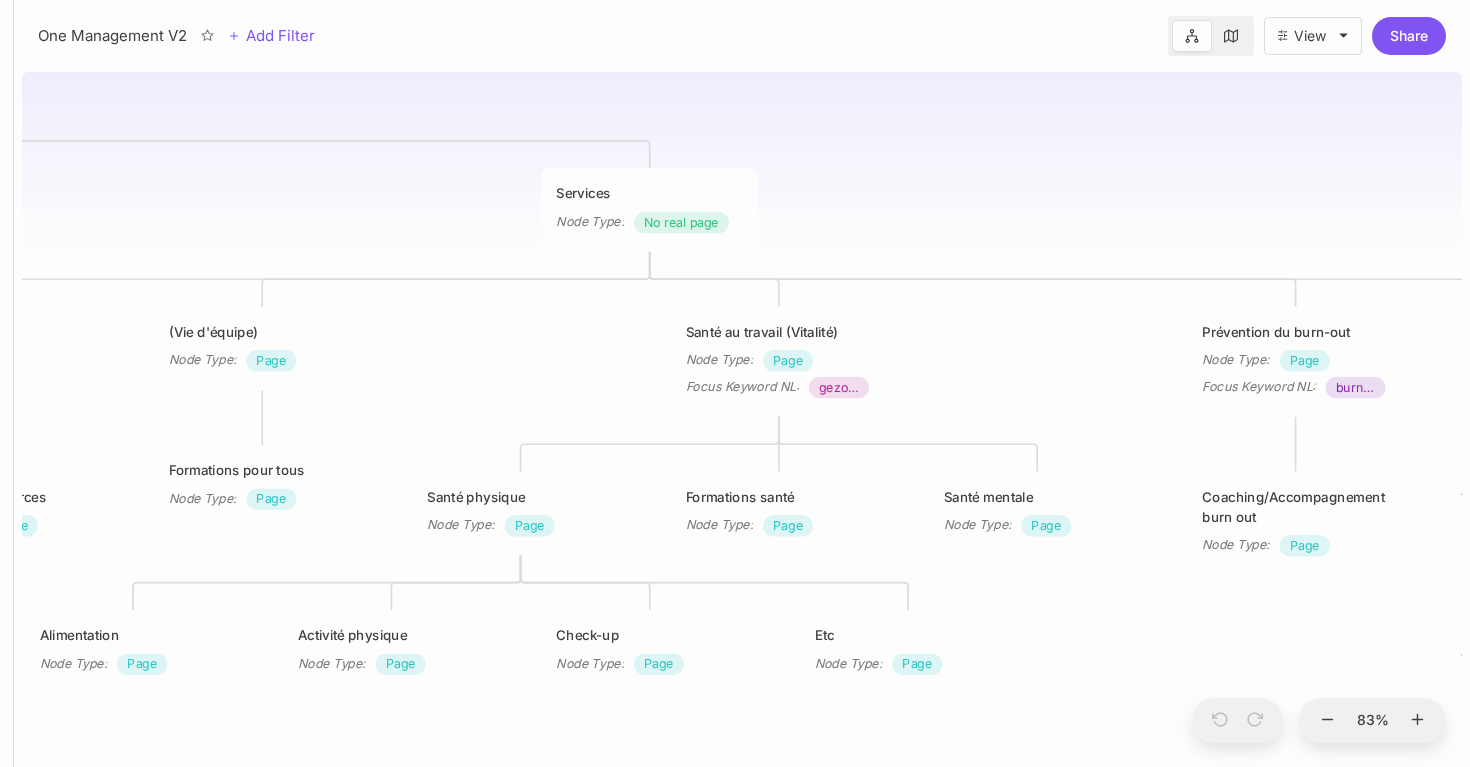 drag, startPoint x: 1186, startPoint y: 202, endPoint x: 921, endPoint y: 224, distance: 265.91165 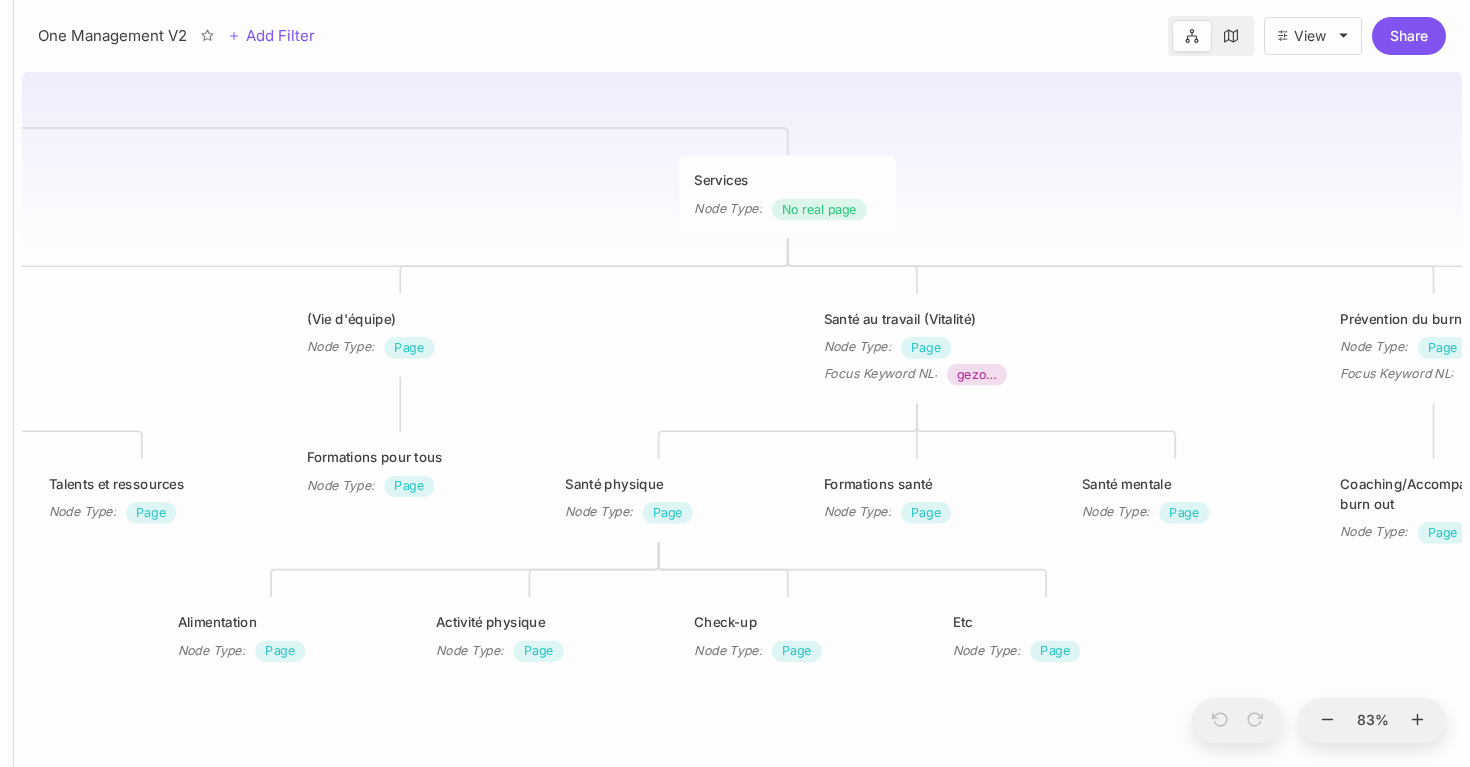 drag, startPoint x: 1021, startPoint y: 351, endPoint x: 1157, endPoint y: 337, distance: 136.71869 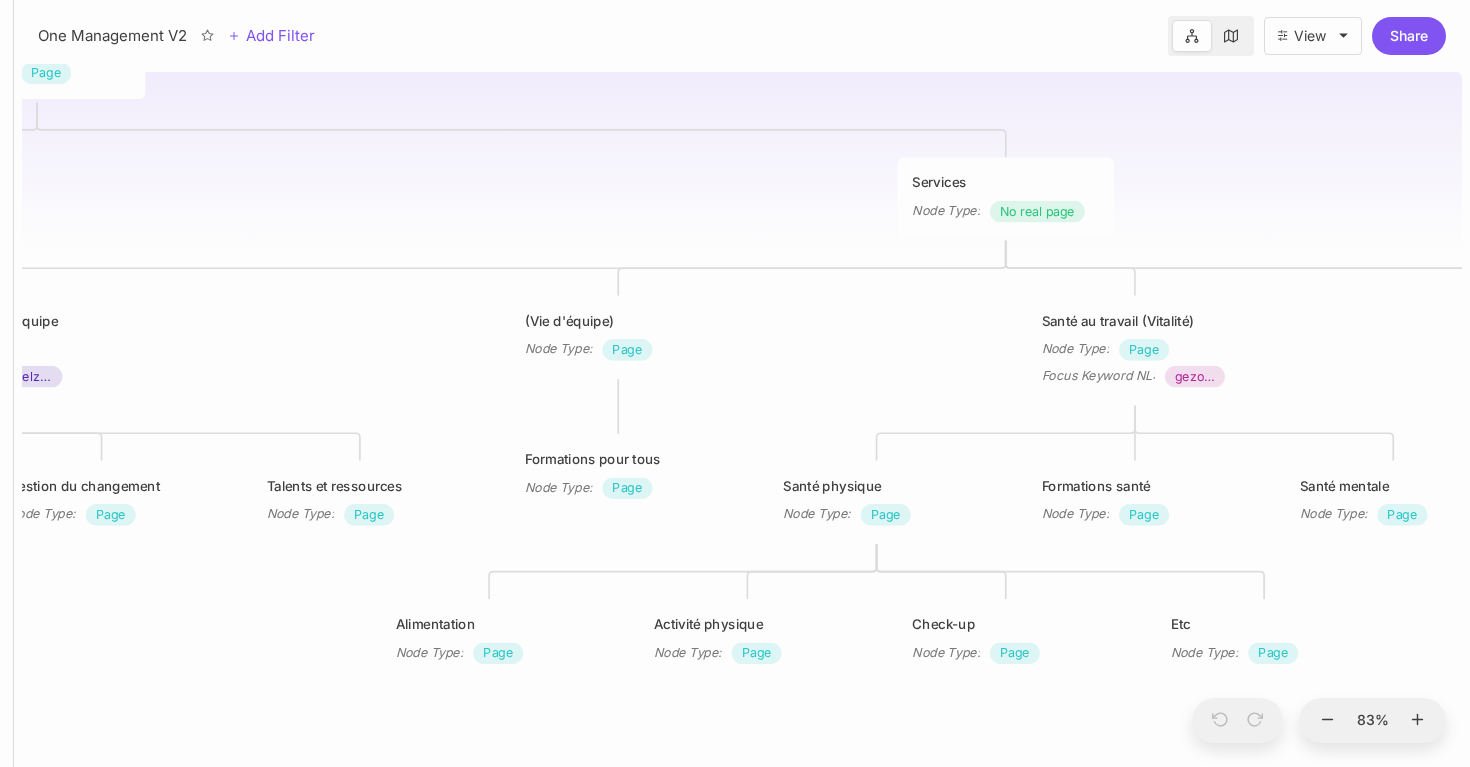 drag, startPoint x: 529, startPoint y: 239, endPoint x: 749, endPoint y: 242, distance: 220.02045 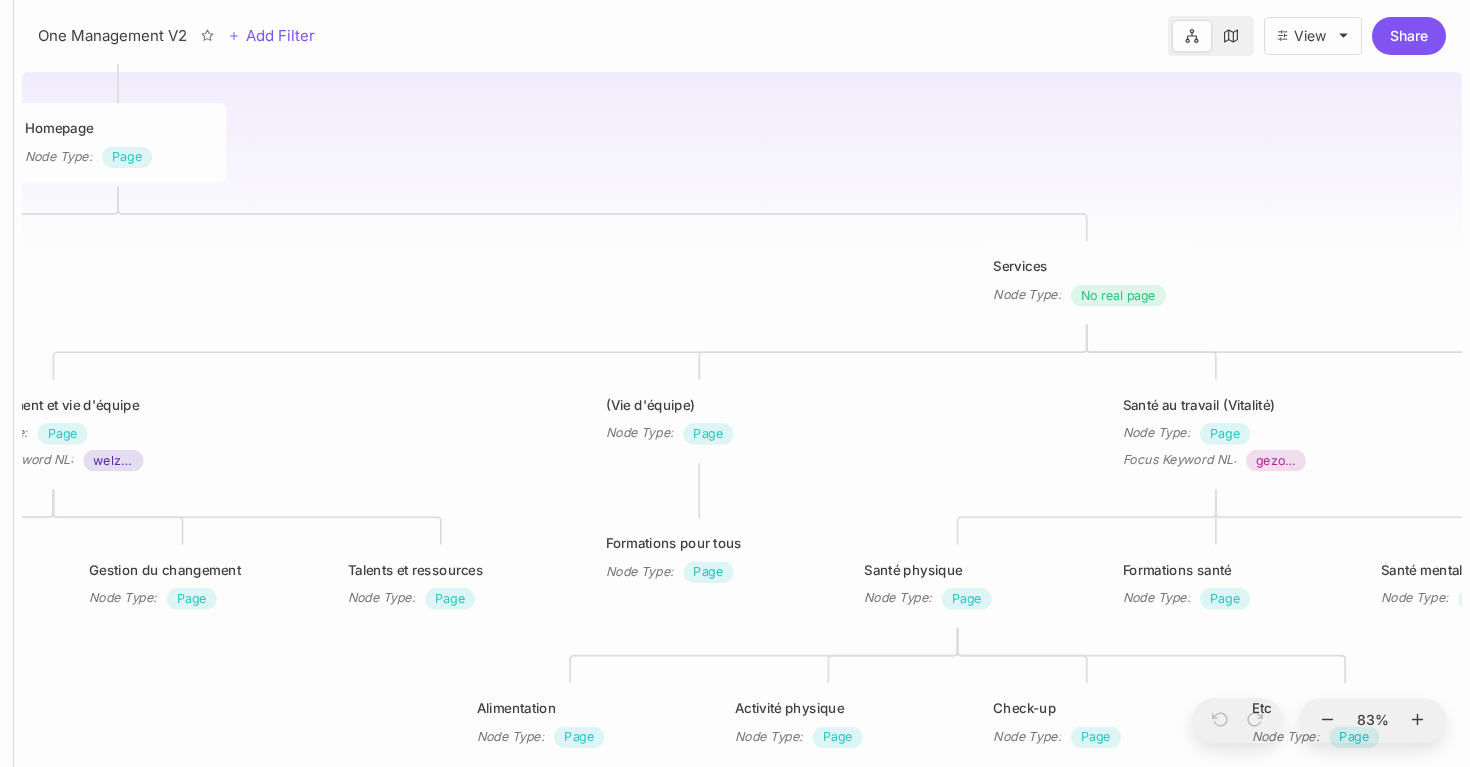 drag, startPoint x: 611, startPoint y: 176, endPoint x: 777, endPoint y: 262, distance: 186.95454 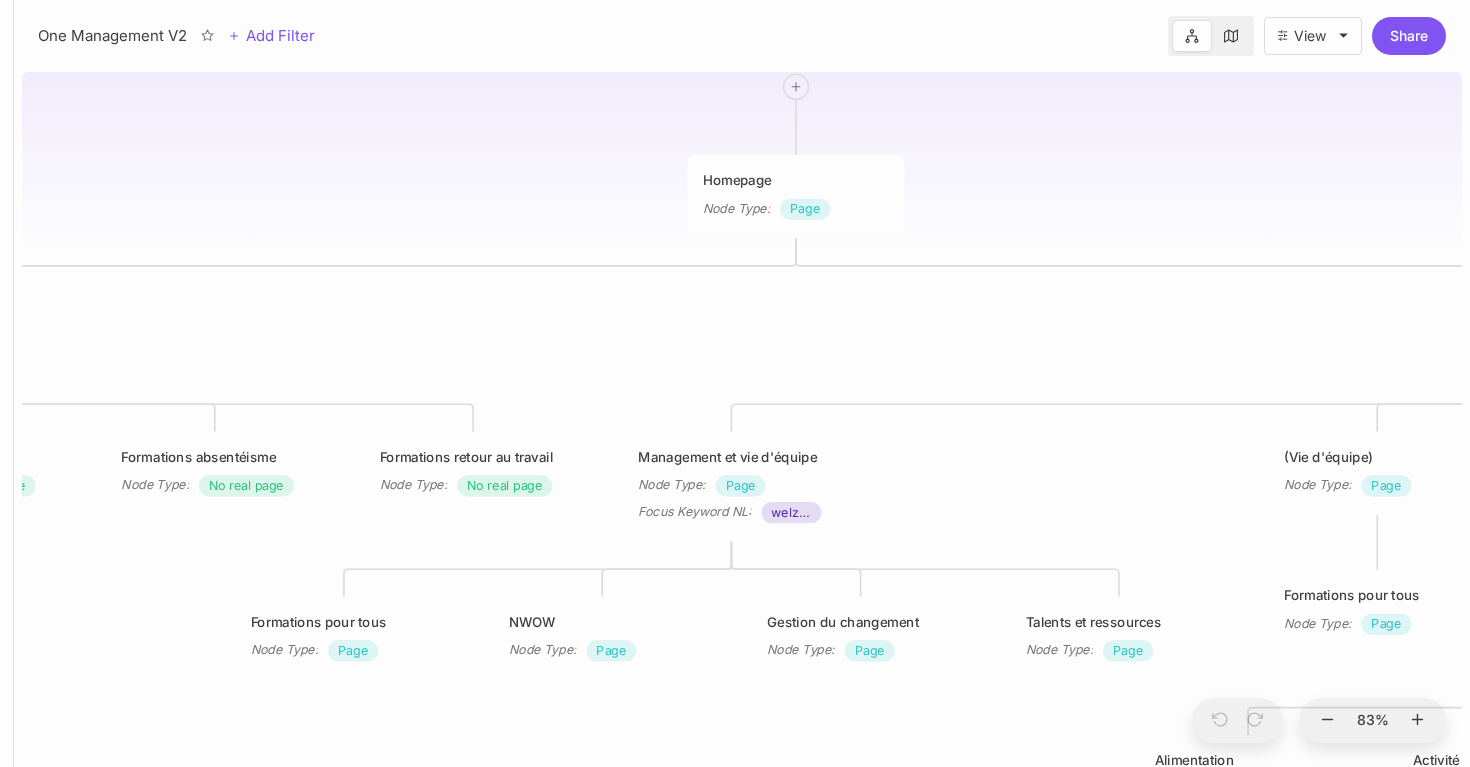 drag, startPoint x: 620, startPoint y: 273, endPoint x: 1469, endPoint y: 325, distance: 850.59094 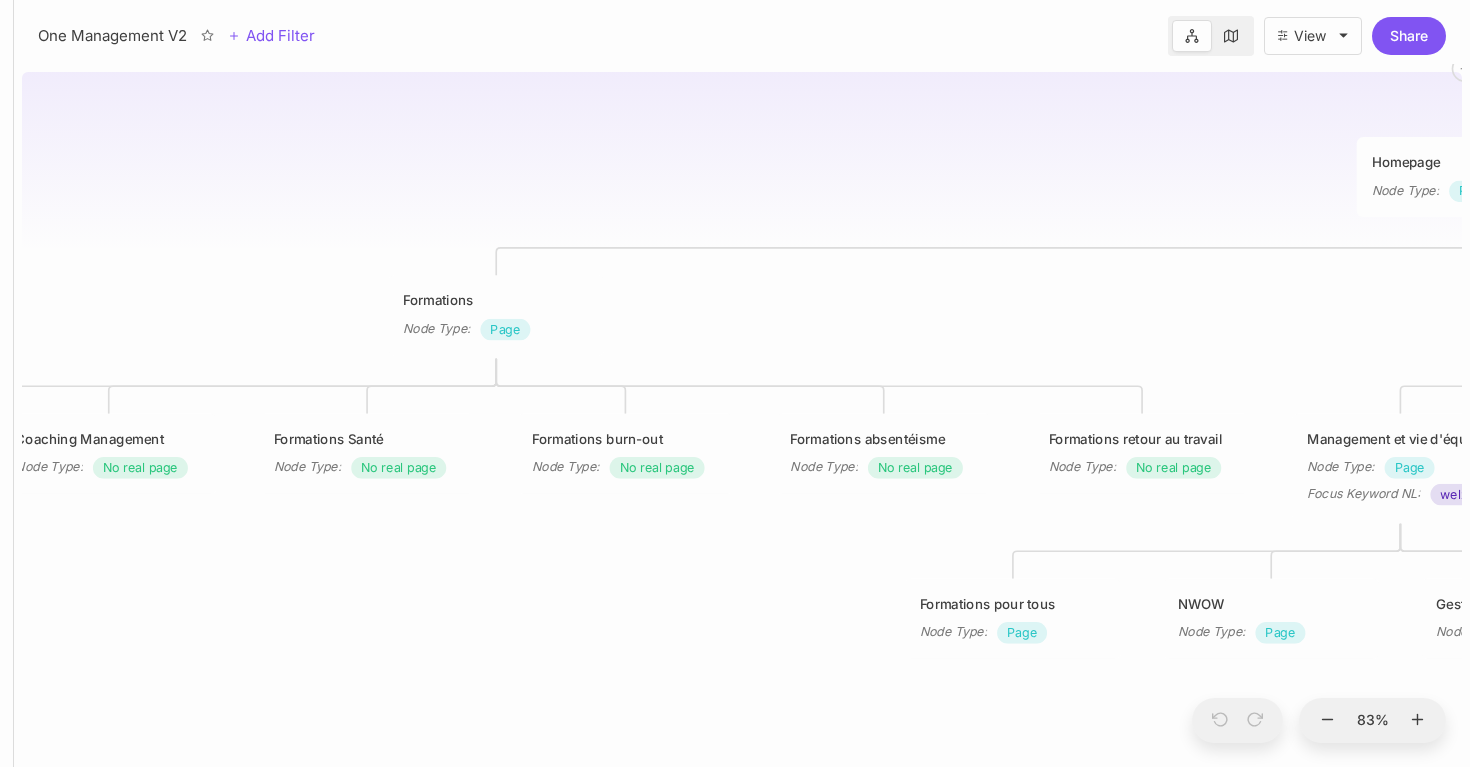 drag, startPoint x: 822, startPoint y: 358, endPoint x: 1319, endPoint y: 337, distance: 497.44345 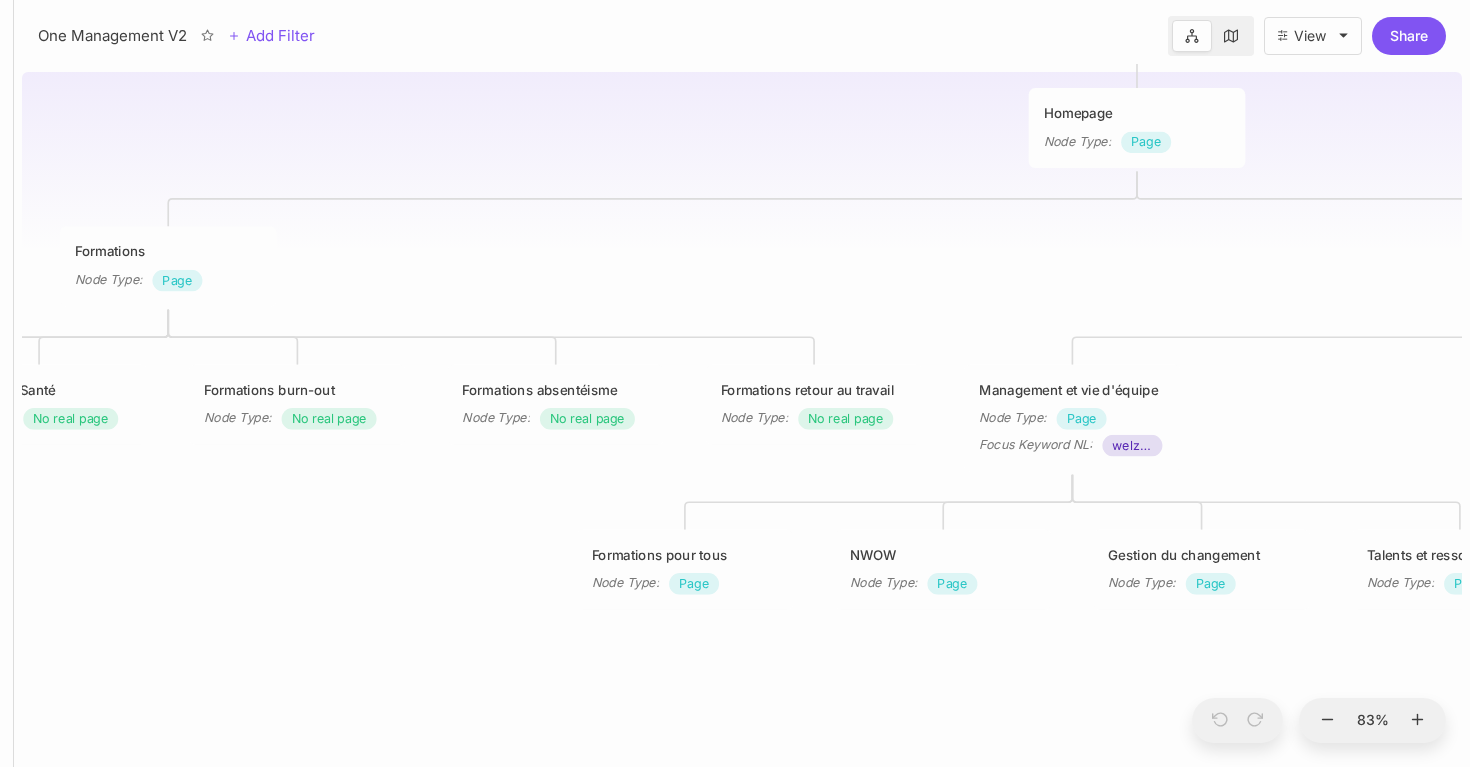 drag, startPoint x: 944, startPoint y: 310, endPoint x: 616, endPoint y: 261, distance: 331.63986 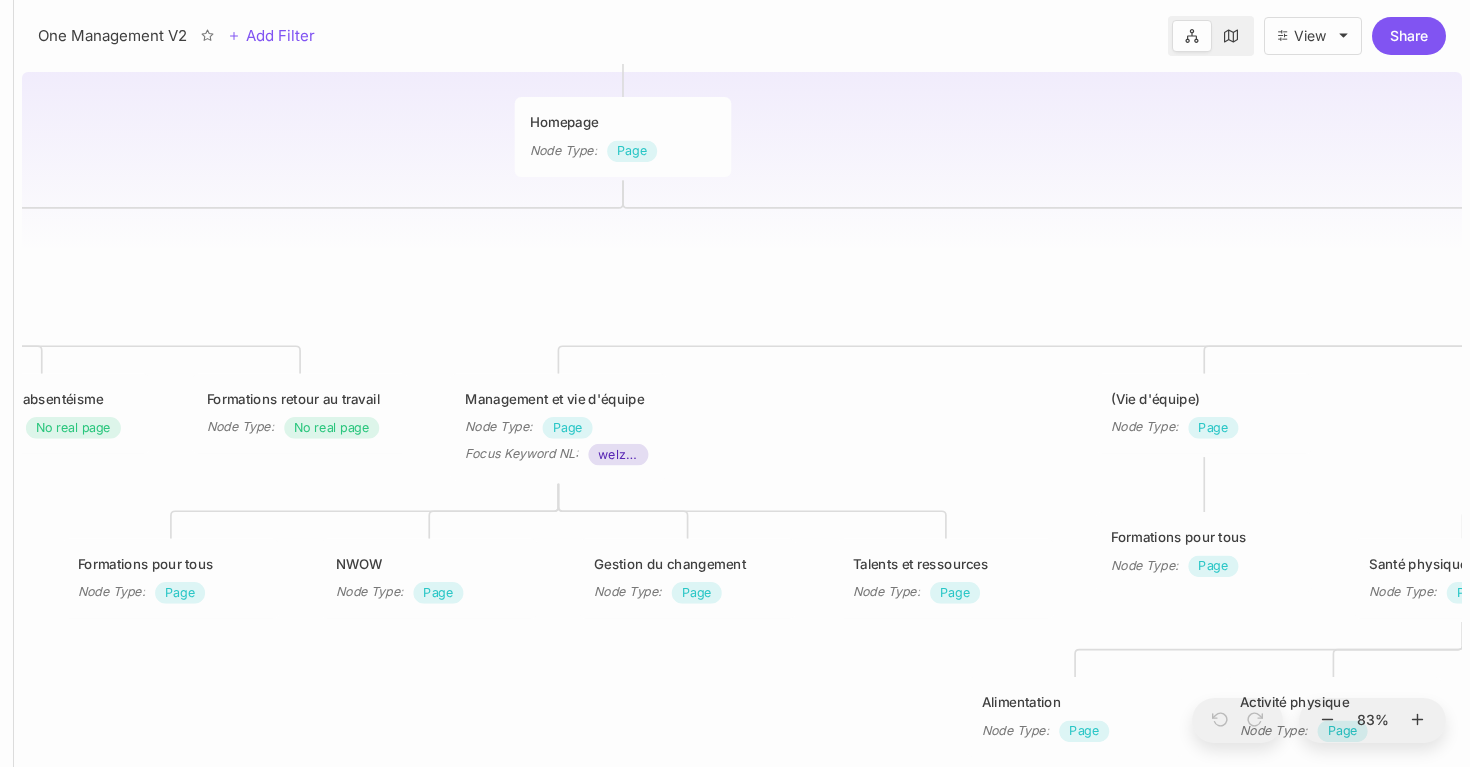 drag, startPoint x: 1253, startPoint y: 248, endPoint x: 740, endPoint y: 256, distance: 513.0624 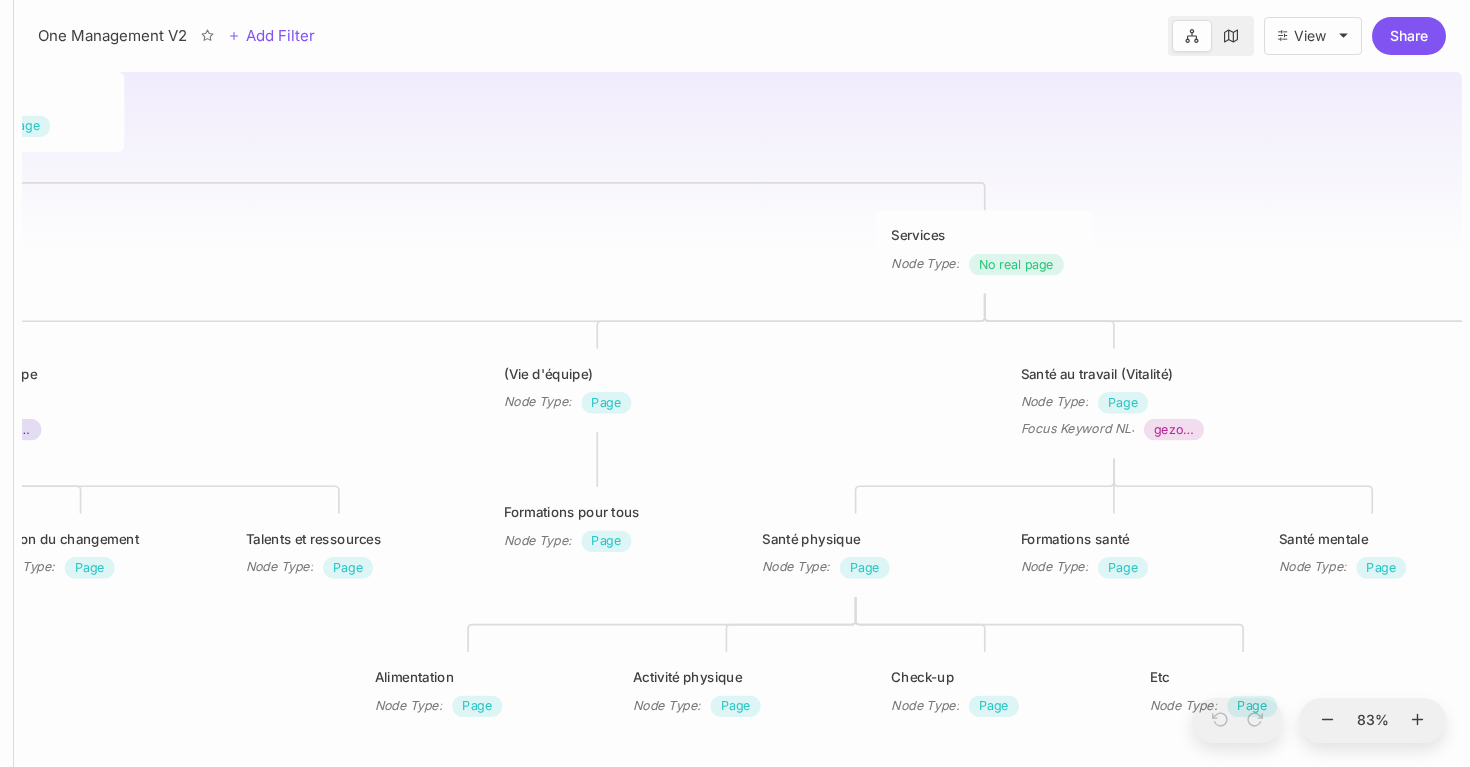 drag, startPoint x: 1003, startPoint y: 321, endPoint x: 389, endPoint y: 296, distance: 614.5087 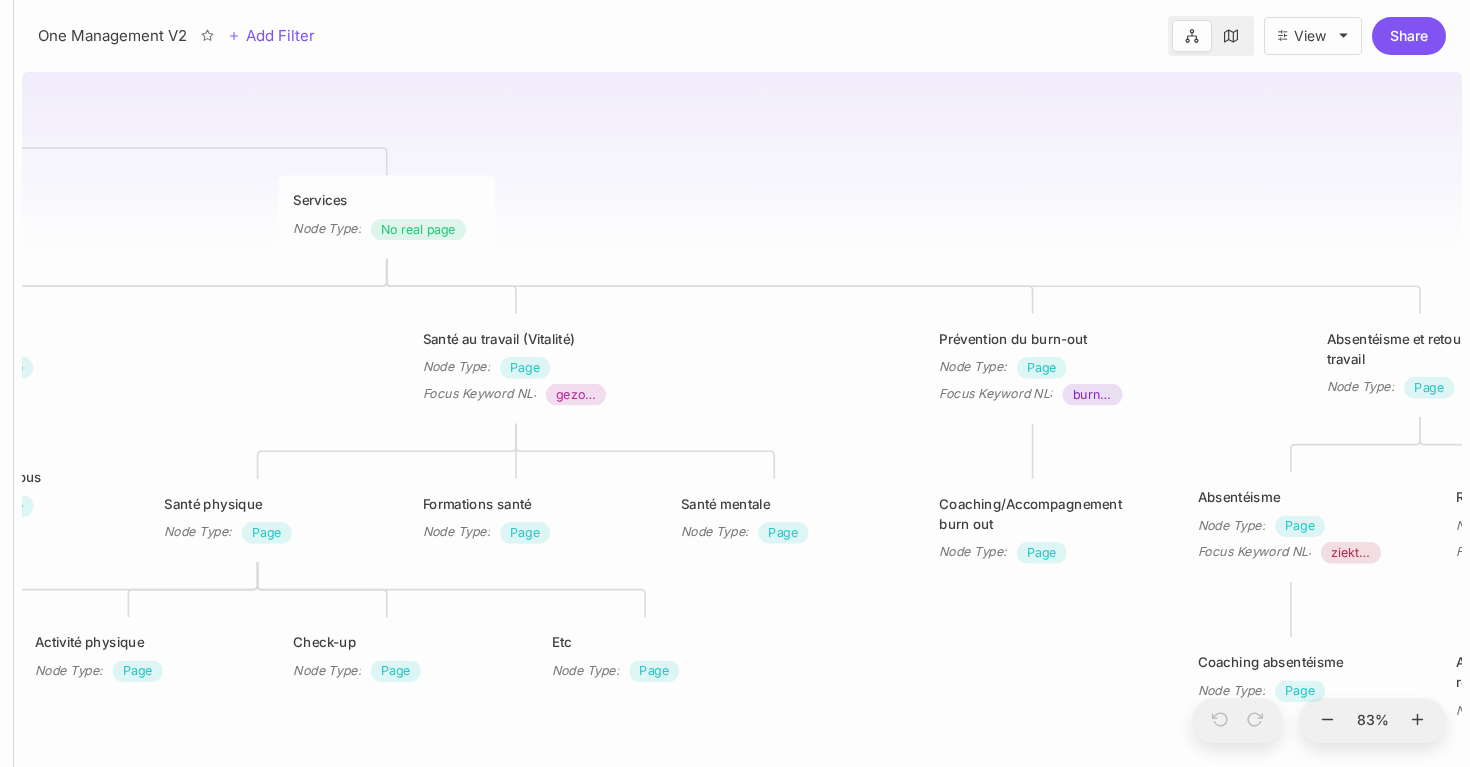 drag, startPoint x: 1210, startPoint y: 248, endPoint x: 560, endPoint y: 224, distance: 650.44293 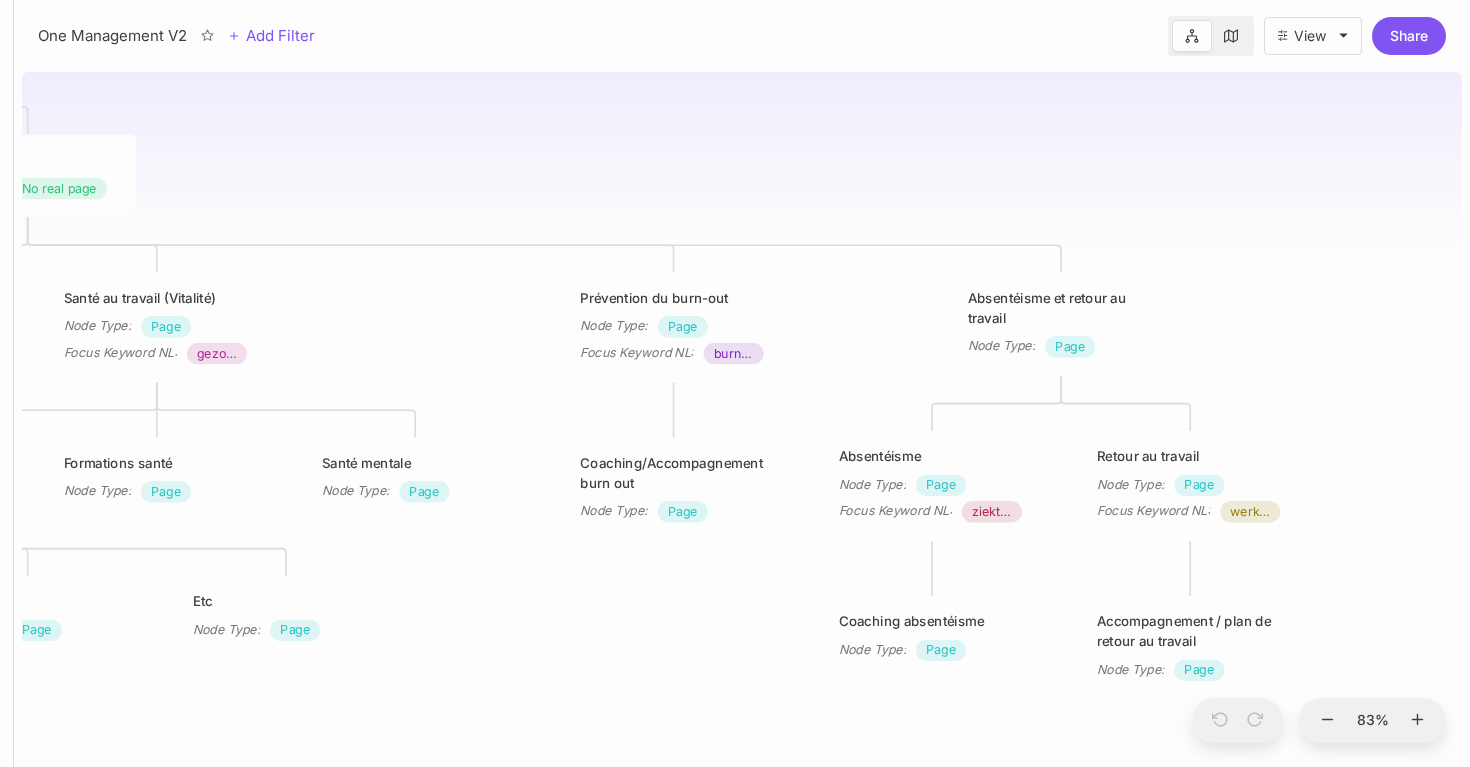 drag, startPoint x: 1185, startPoint y: 211, endPoint x: 885, endPoint y: 160, distance: 304.30414 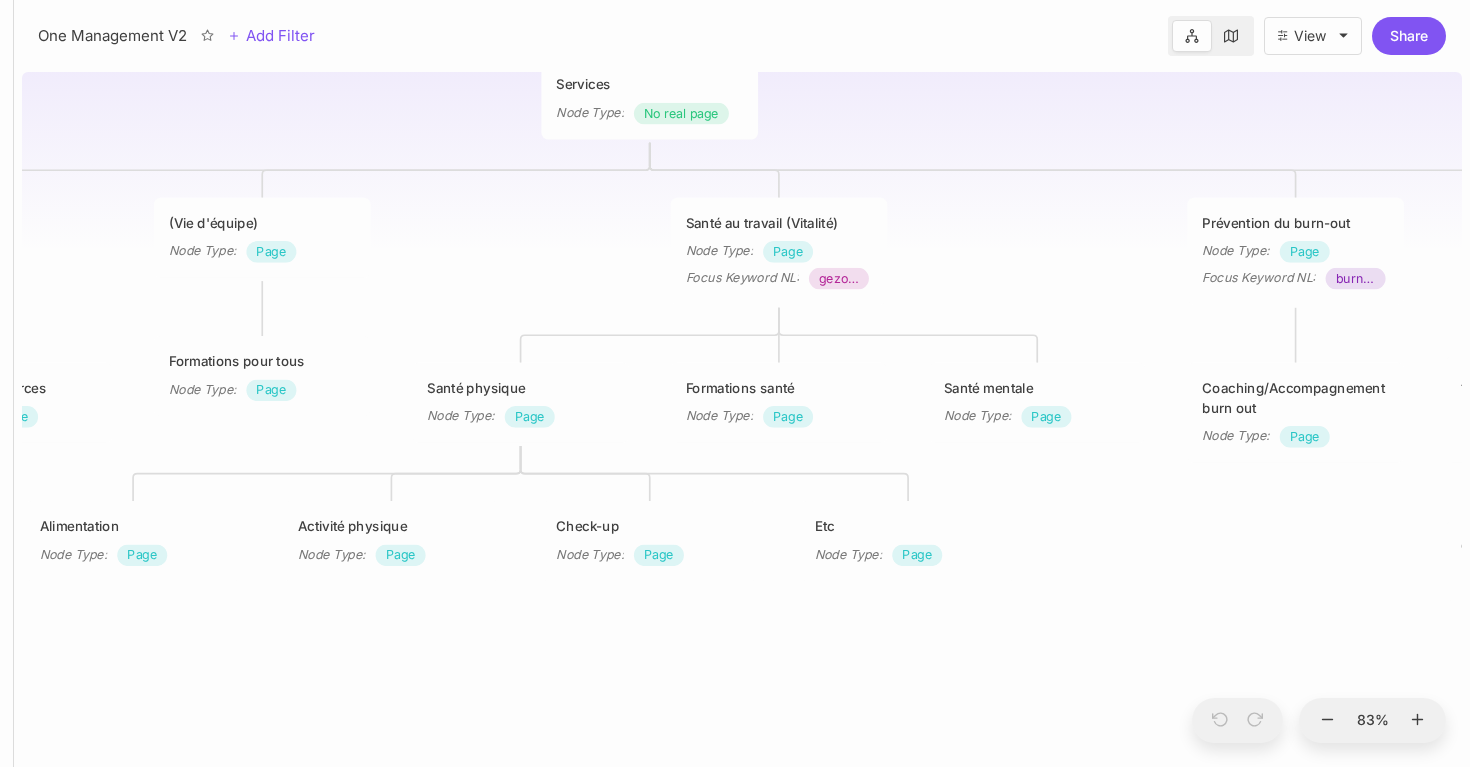 drag, startPoint x: 709, startPoint y: 617, endPoint x: 1331, endPoint y: 542, distance: 626.5054 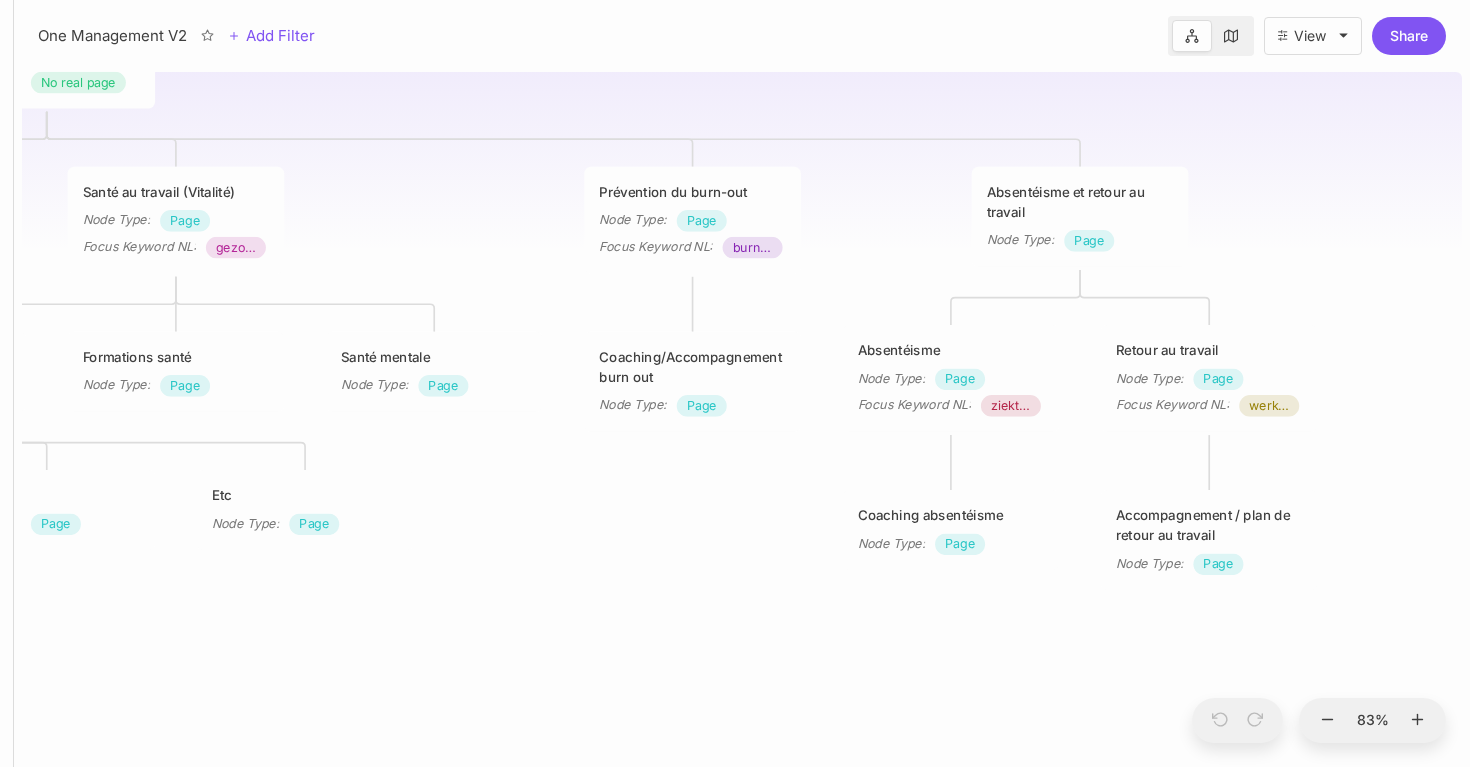 drag, startPoint x: 1191, startPoint y: 512, endPoint x: 598, endPoint y: 486, distance: 593.5697 